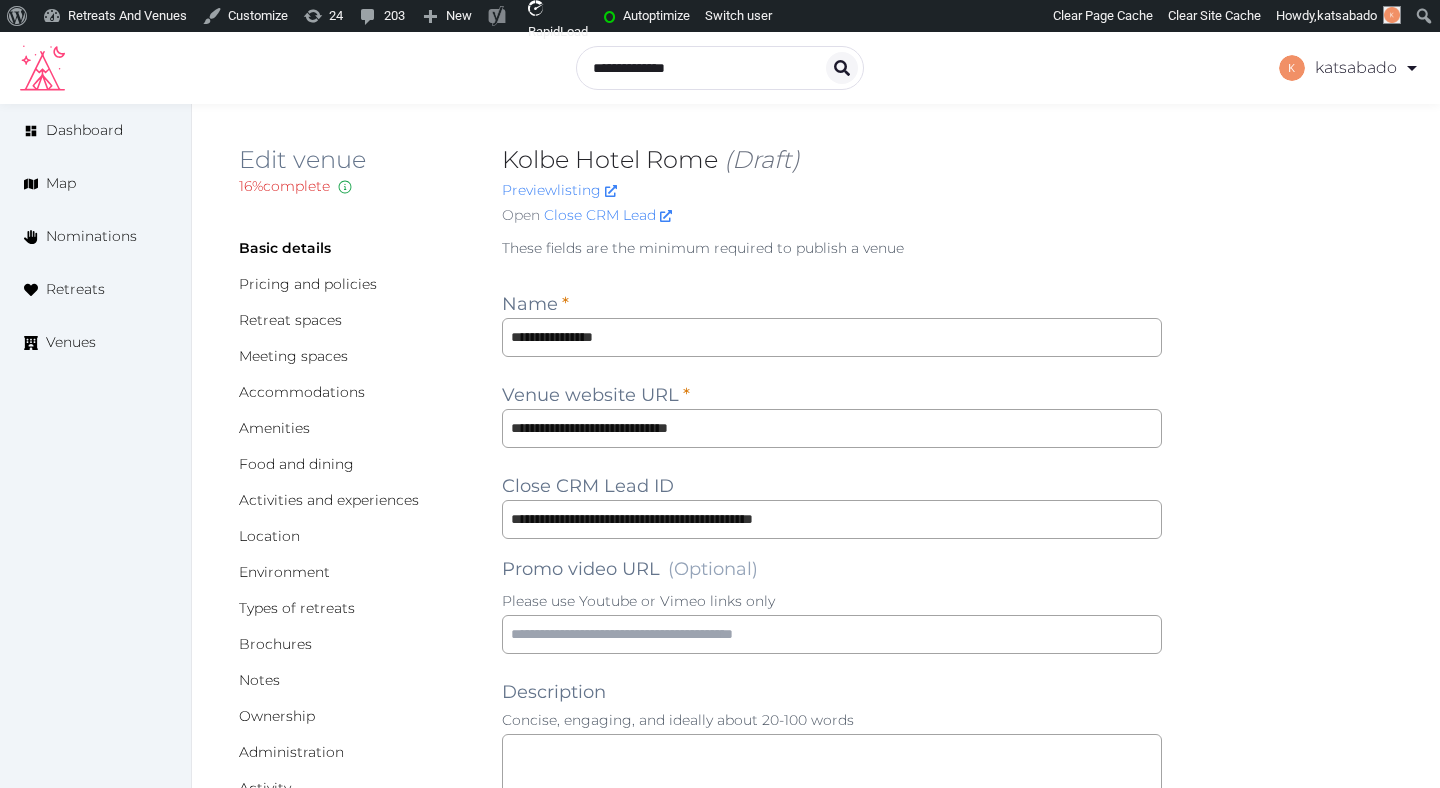scroll, scrollTop: 94, scrollLeft: 0, axis: vertical 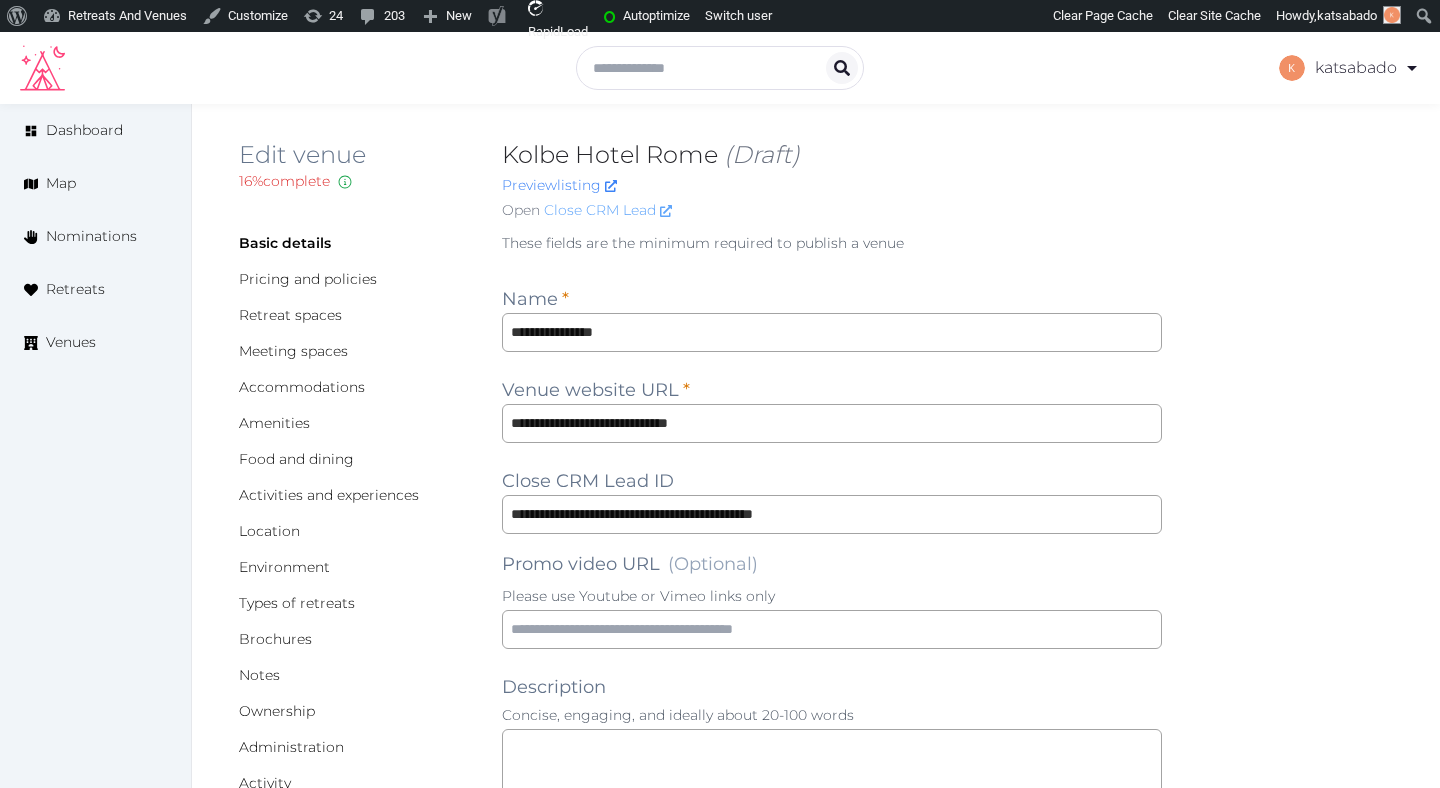 click on "Close CRM Lead" at bounding box center [608, 210] 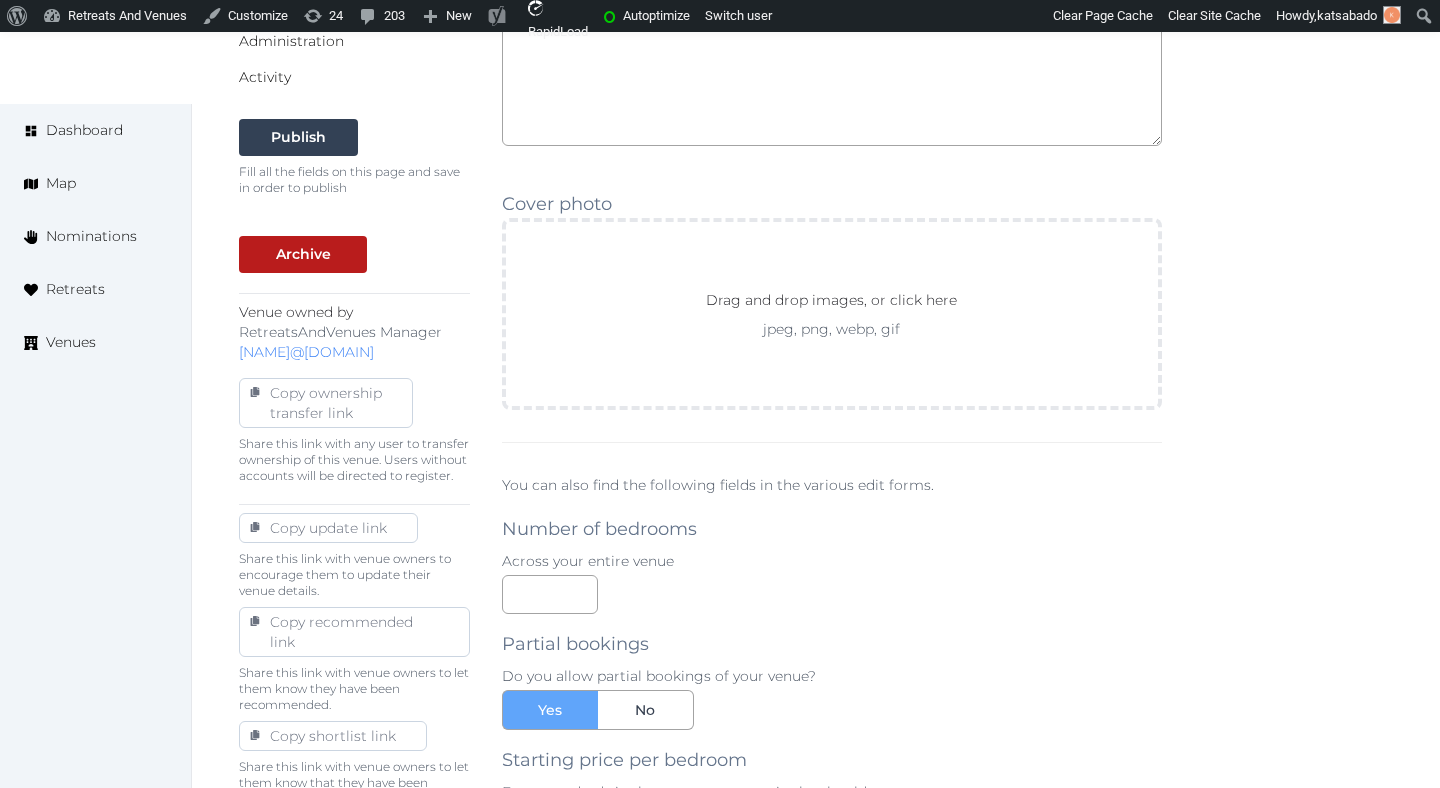 scroll, scrollTop: 714, scrollLeft: 0, axis: vertical 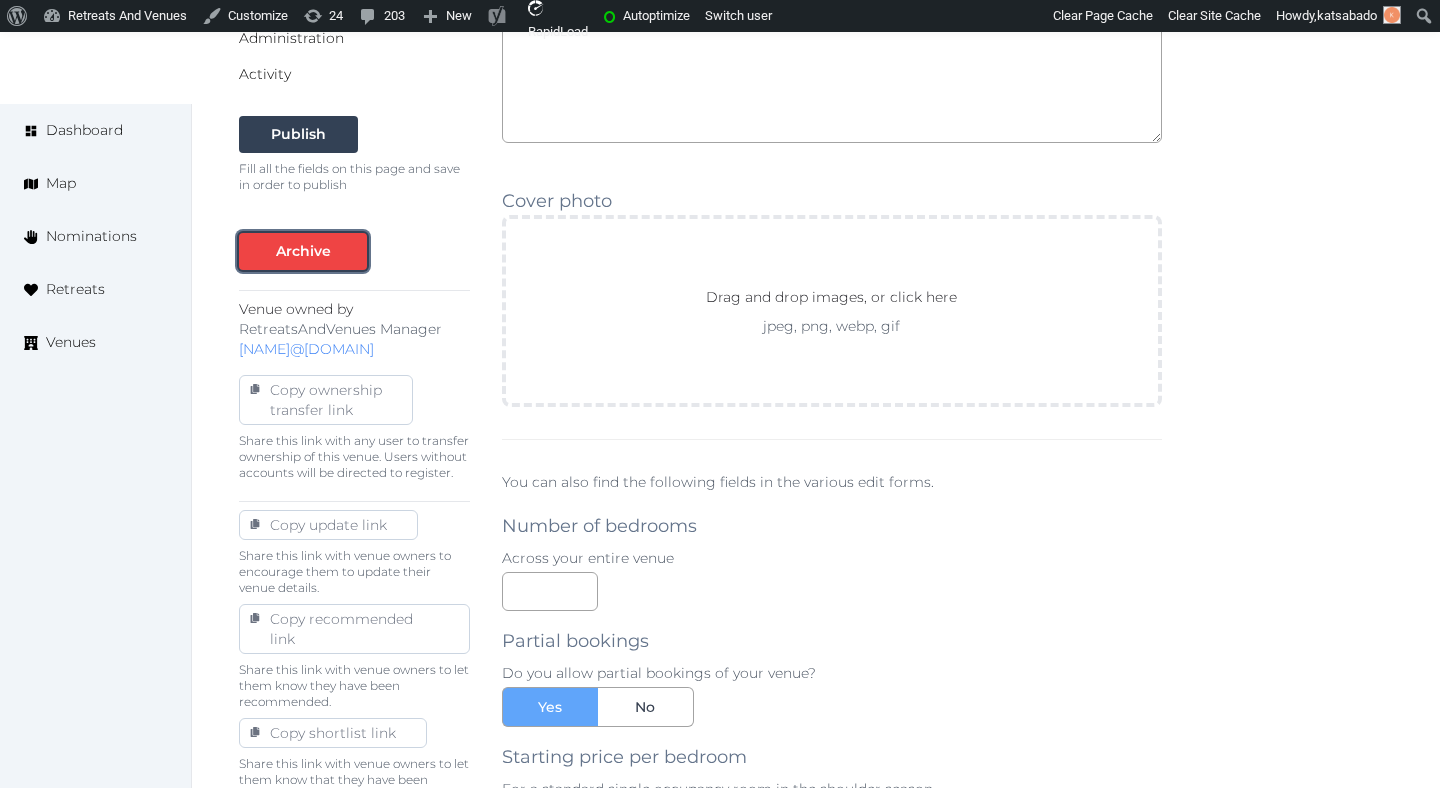 click on "Archive" at bounding box center [303, 251] 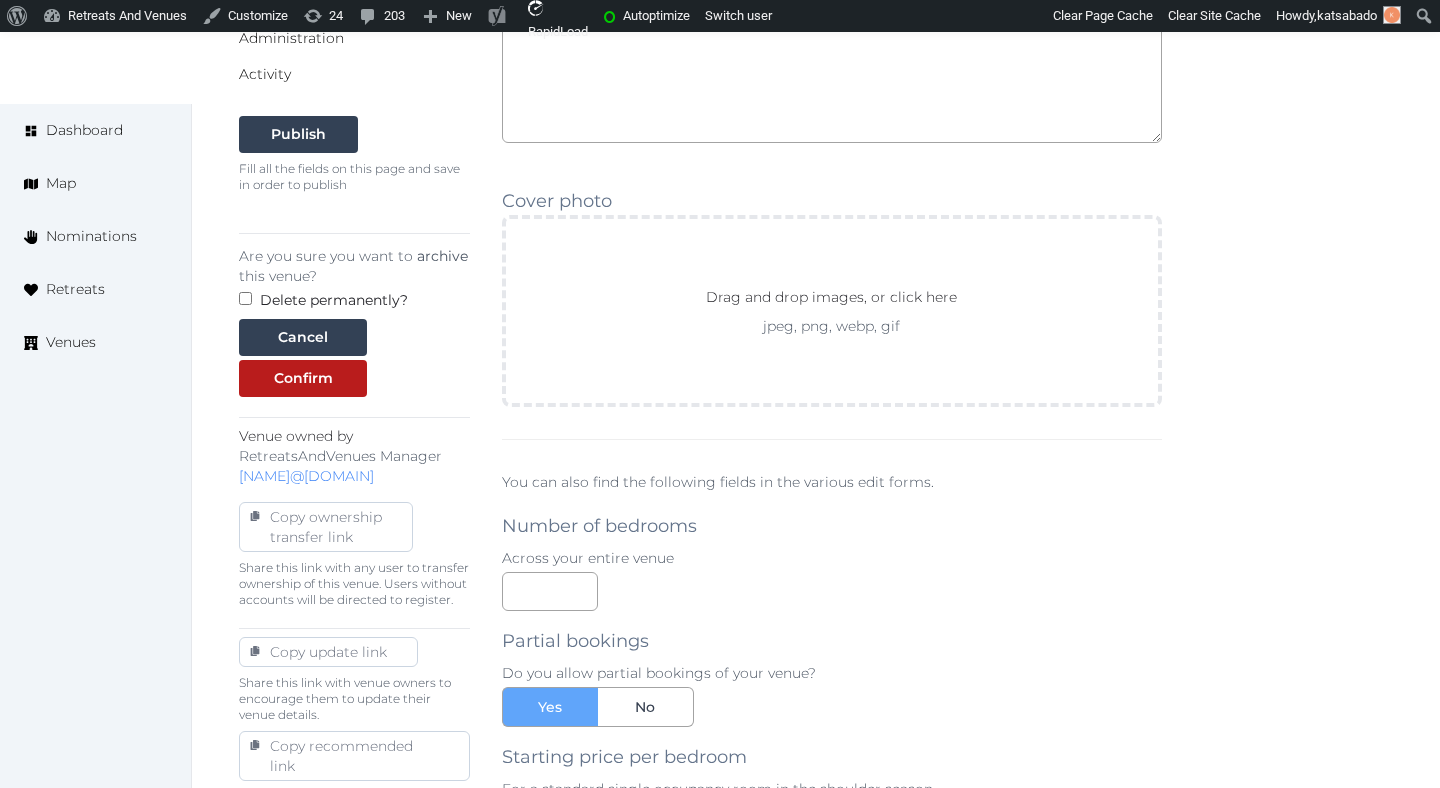click on "Delete permanently?" at bounding box center (334, 300) 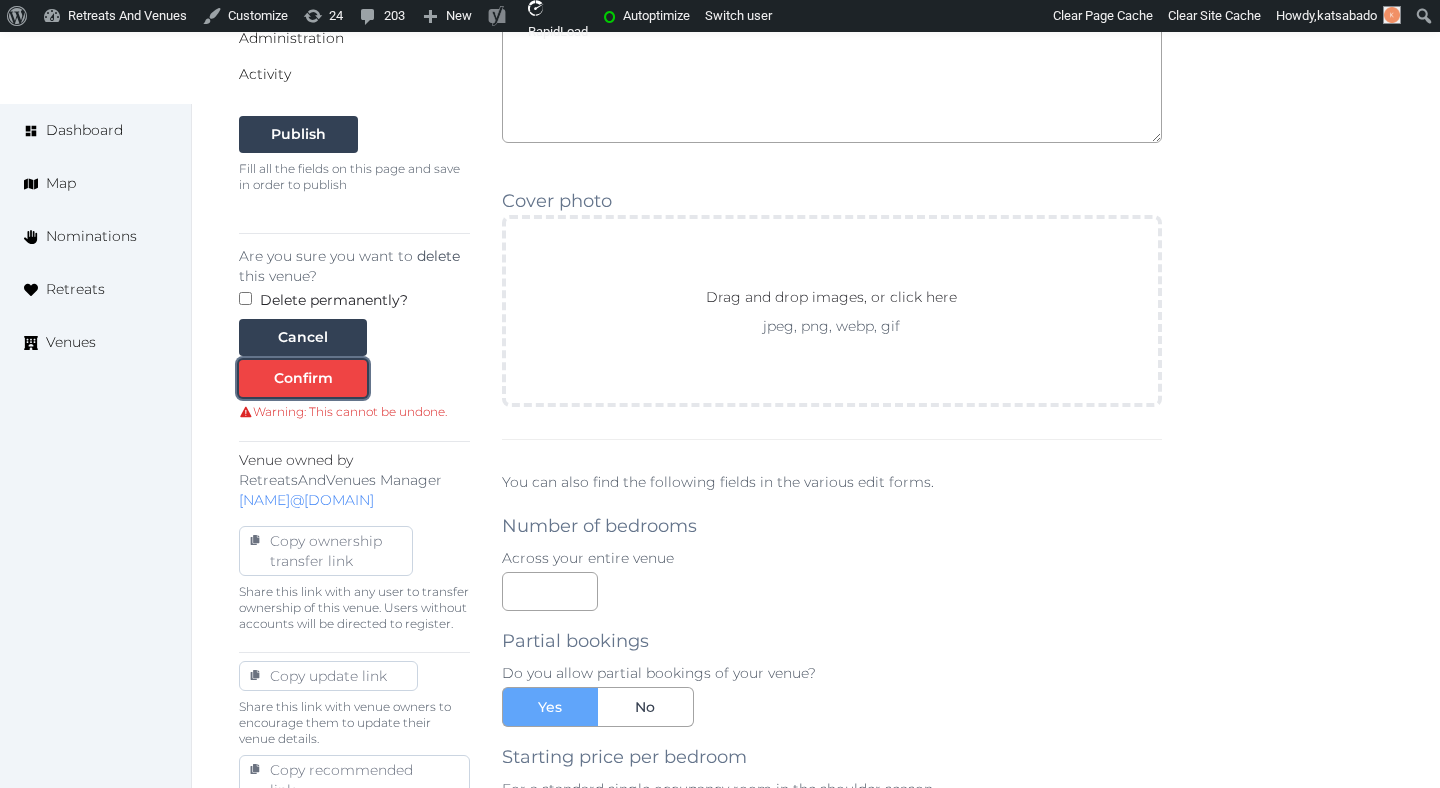 click on "Confirm" at bounding box center [303, 378] 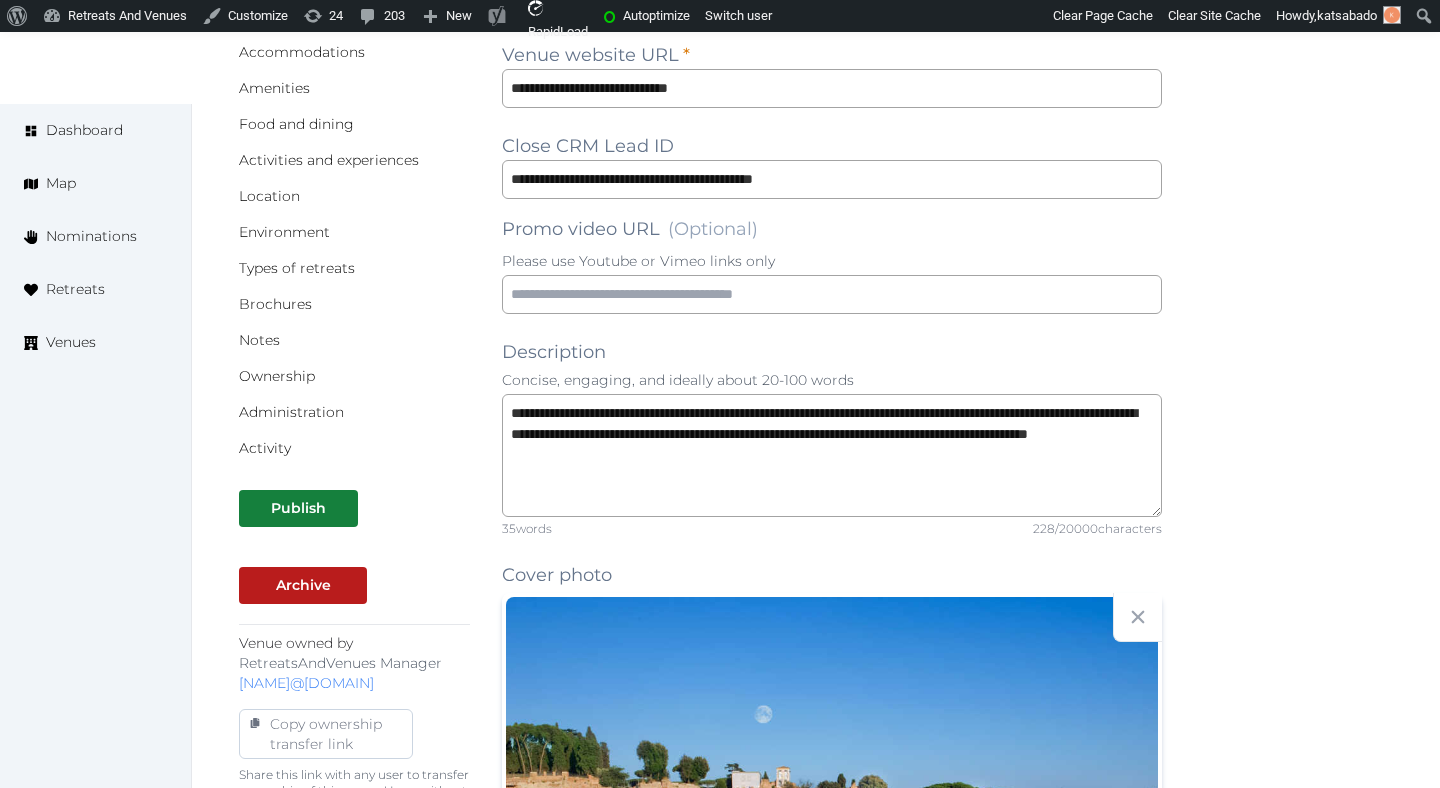 scroll, scrollTop: 0, scrollLeft: 0, axis: both 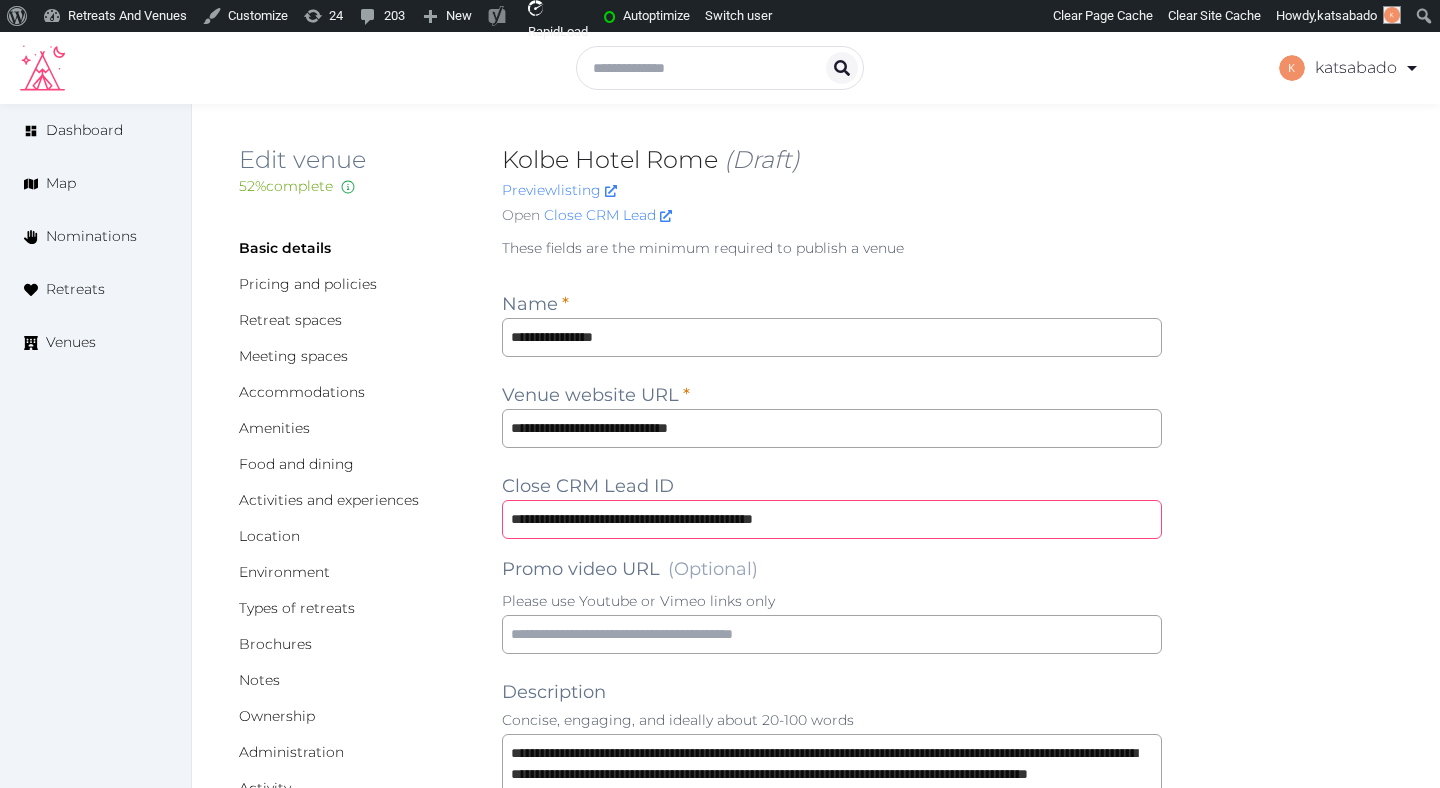 click on "**********" at bounding box center (832, 519) 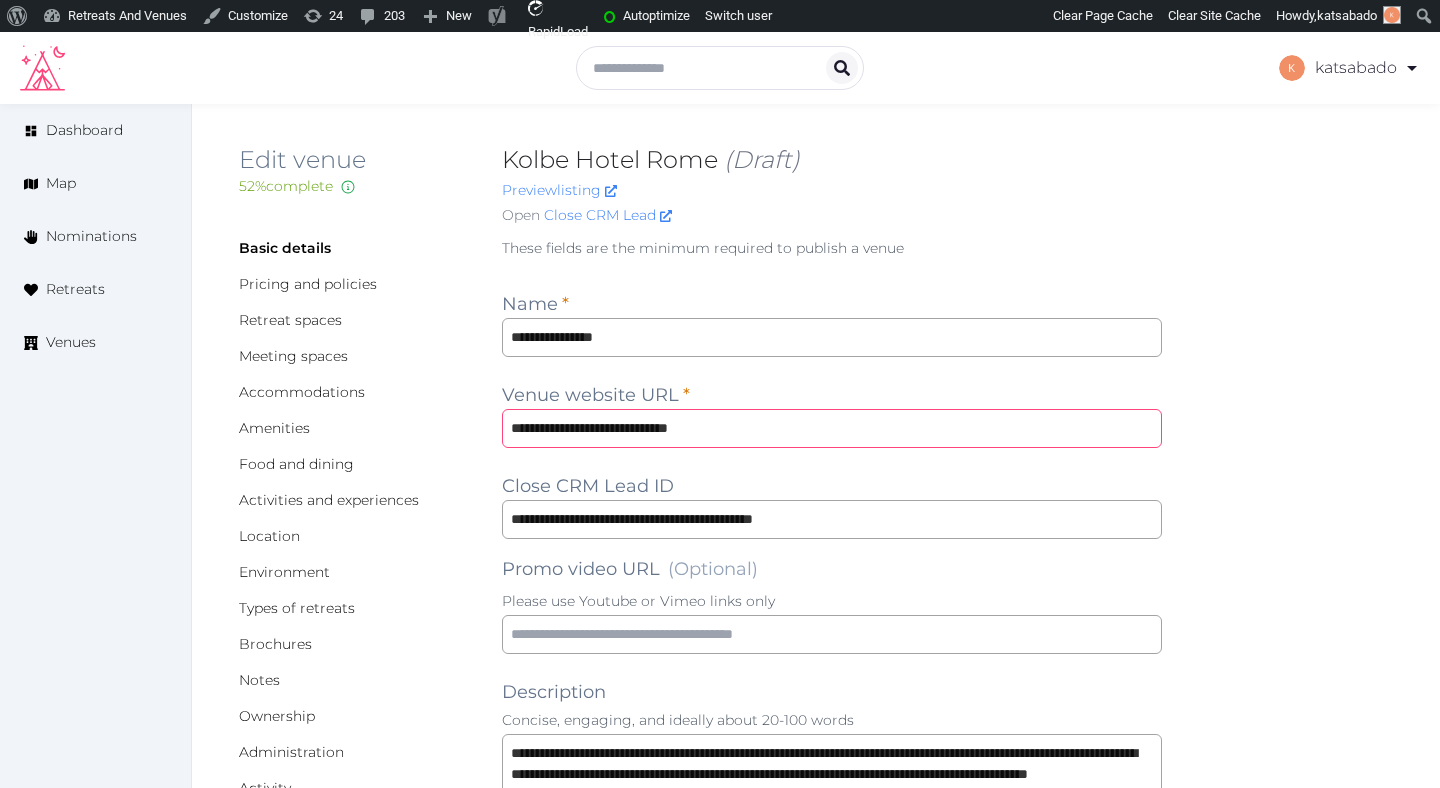 click on "**********" at bounding box center [832, 428] 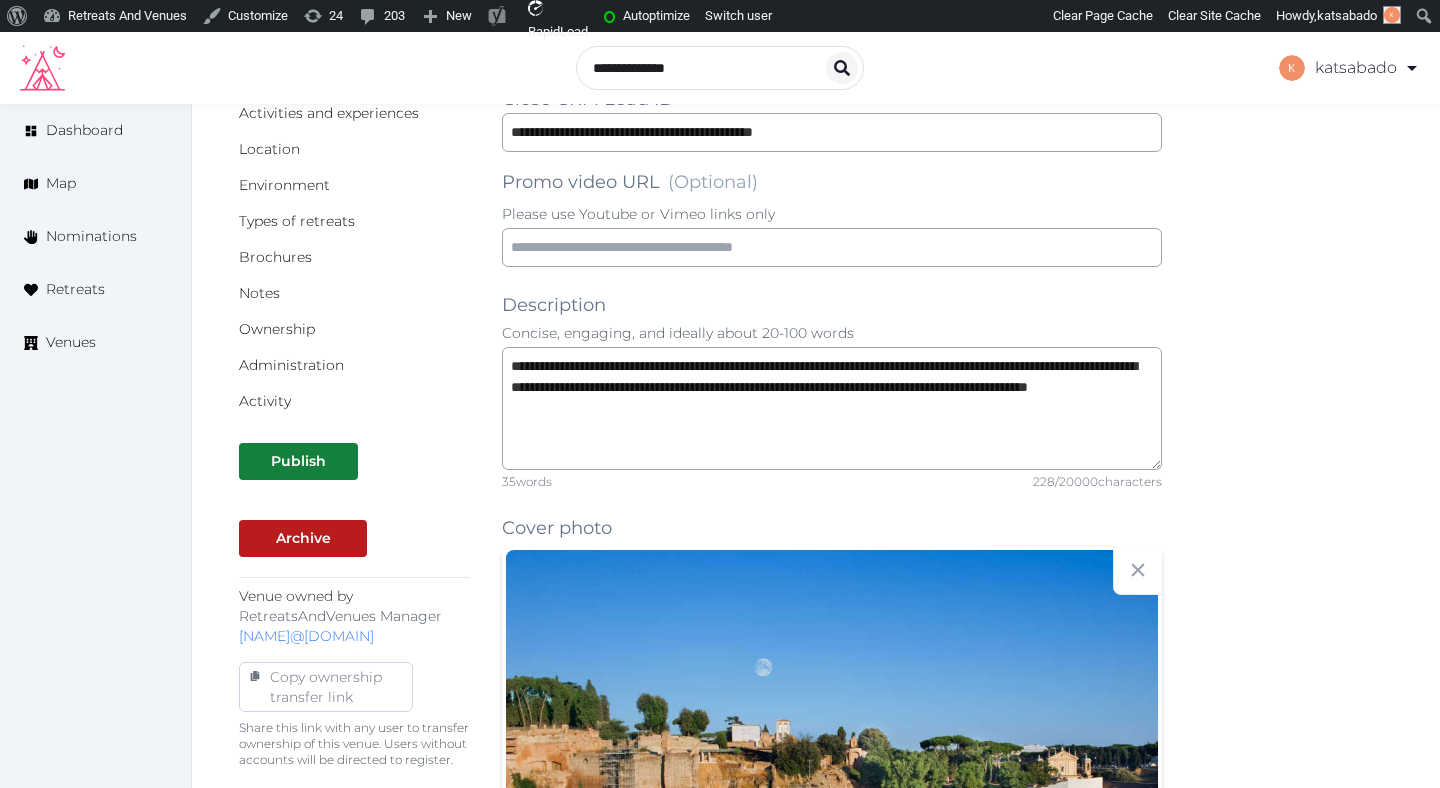 scroll, scrollTop: 427, scrollLeft: 0, axis: vertical 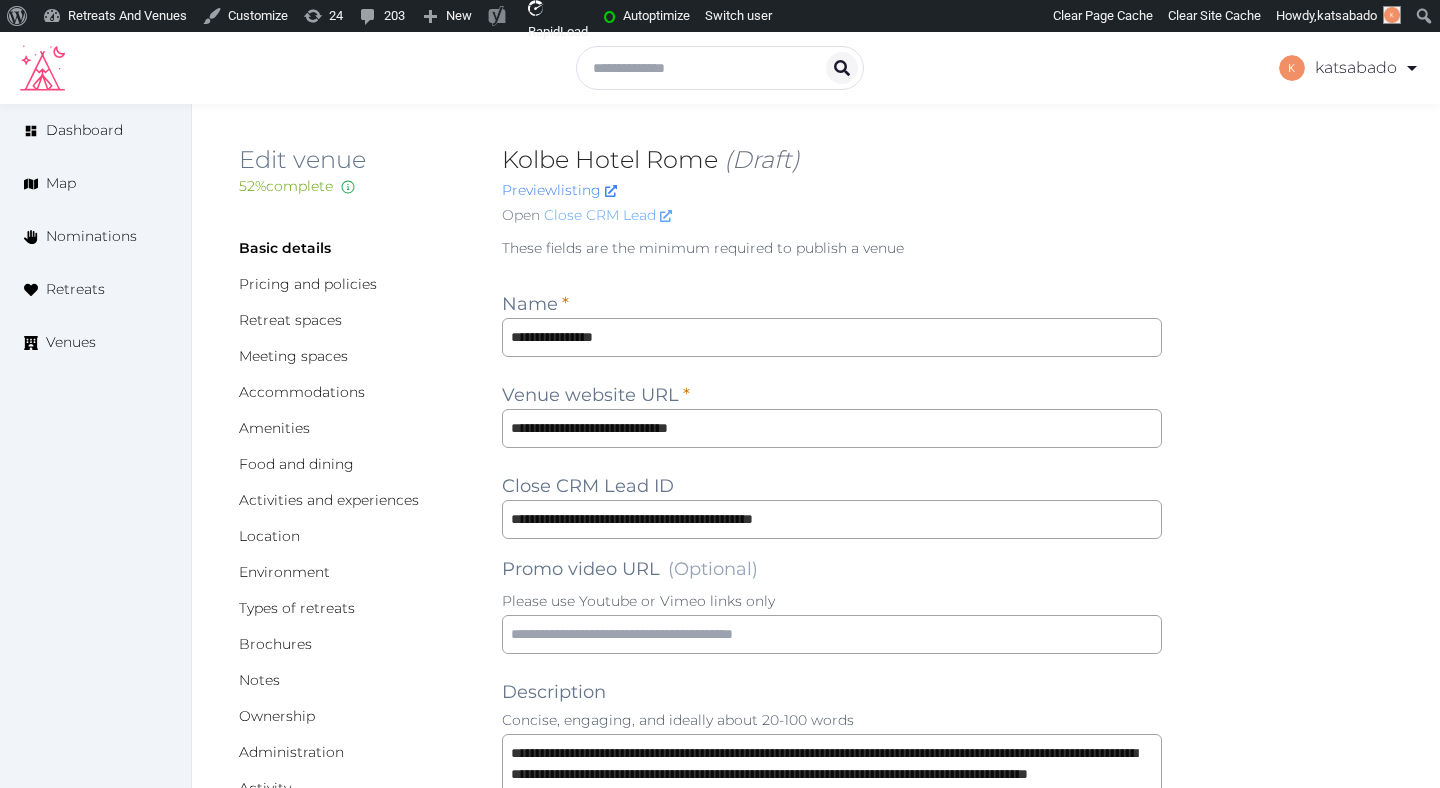 click on "Close CRM Lead" at bounding box center [608, 215] 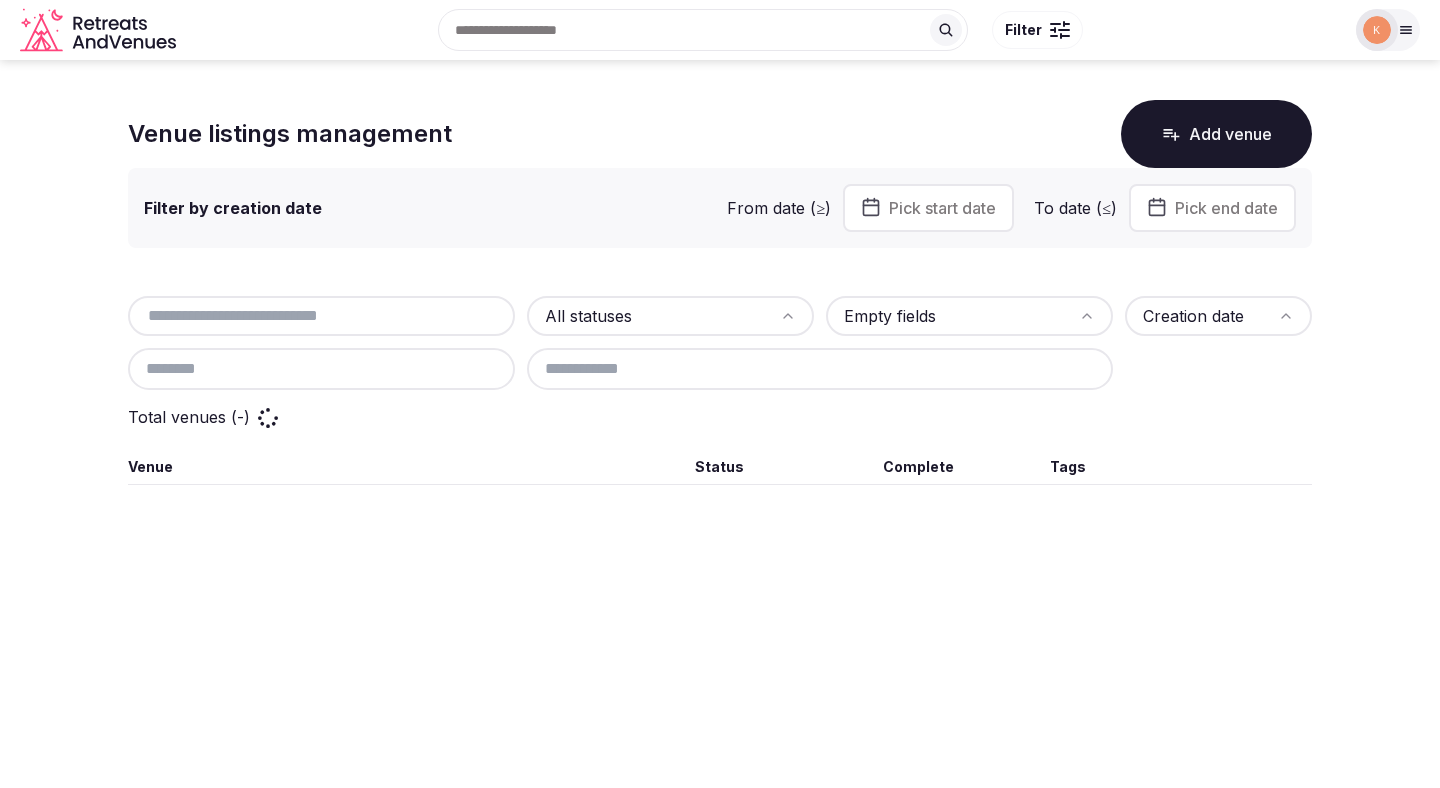 scroll, scrollTop: 0, scrollLeft: 0, axis: both 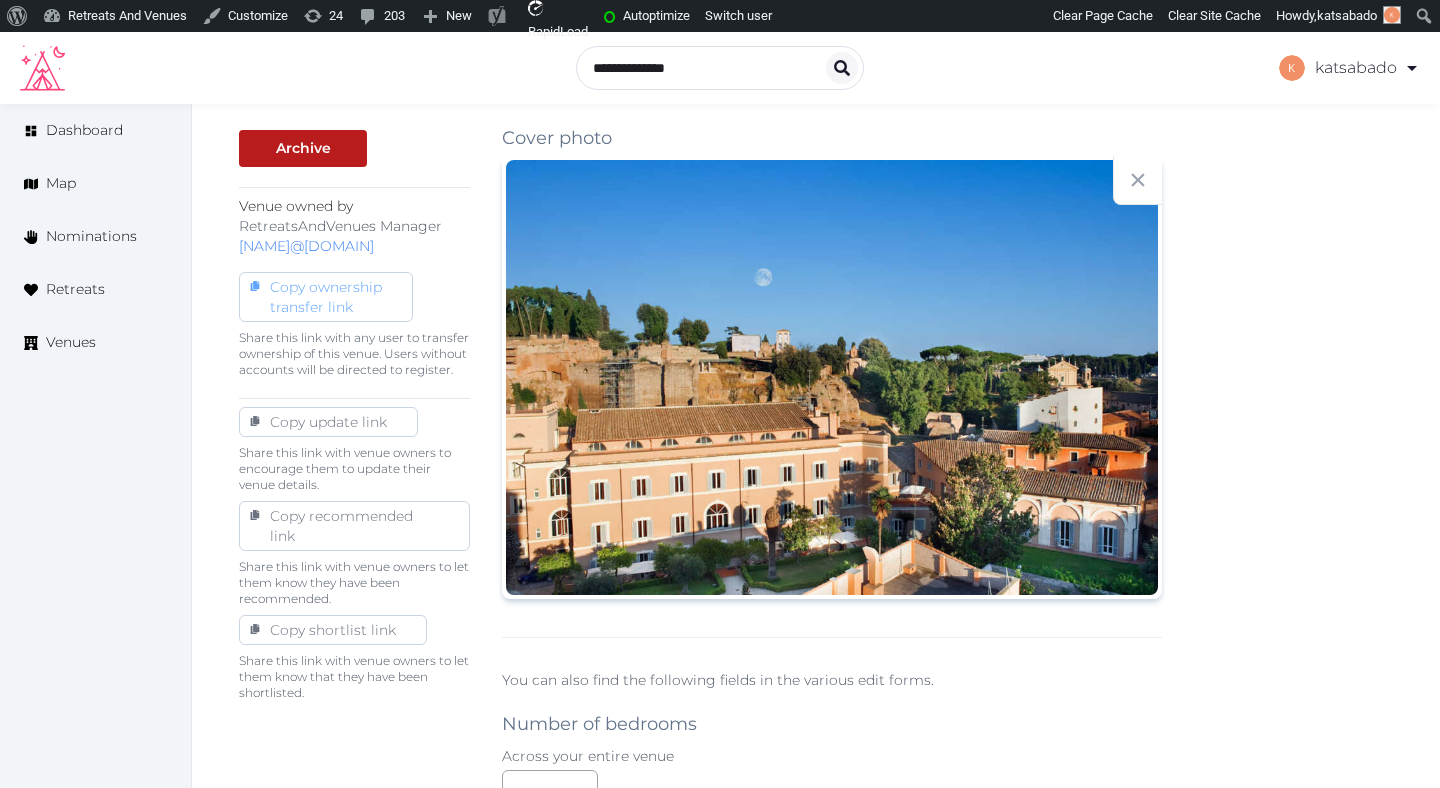 click on "Copy ownership transfer link" at bounding box center [326, 297] 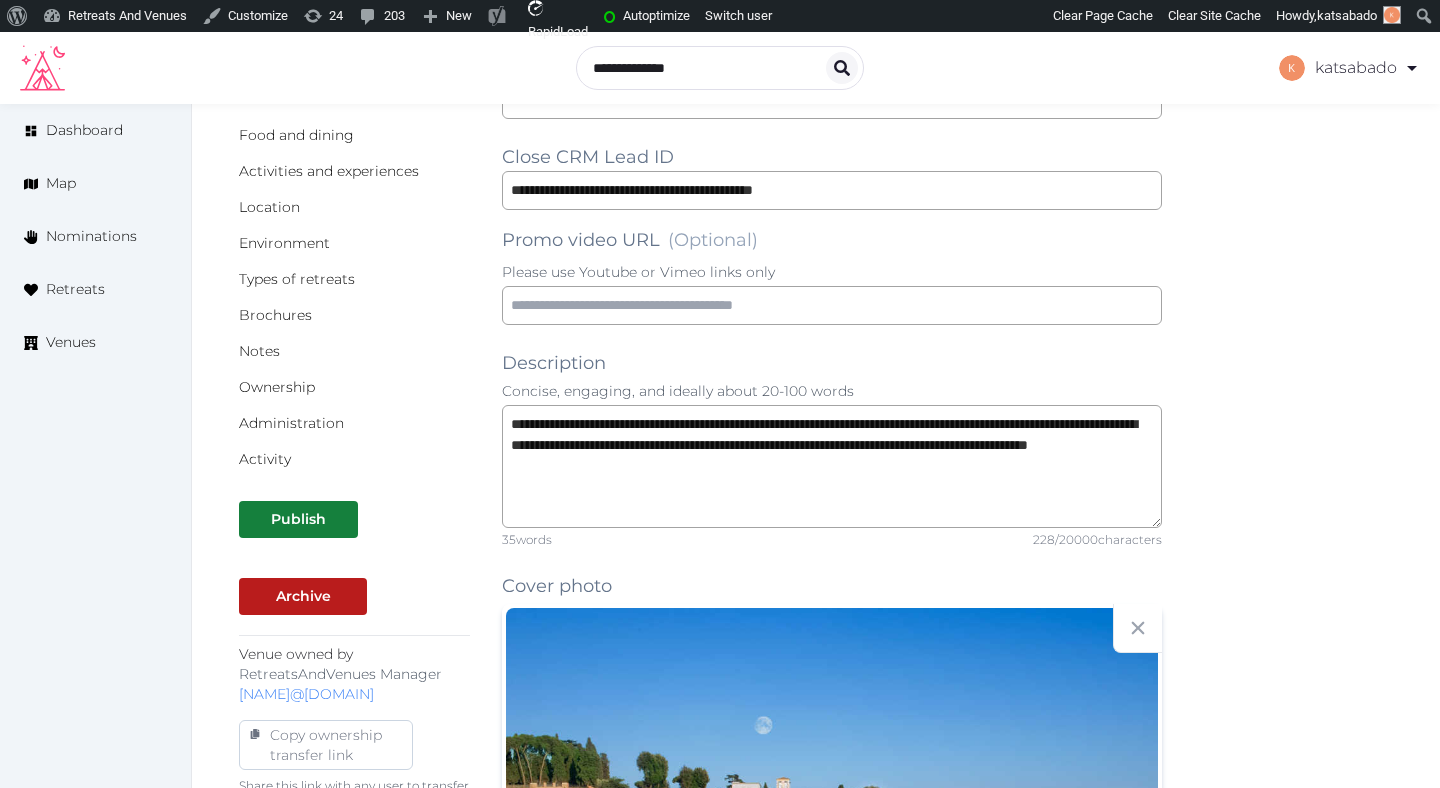 scroll, scrollTop: 232, scrollLeft: 0, axis: vertical 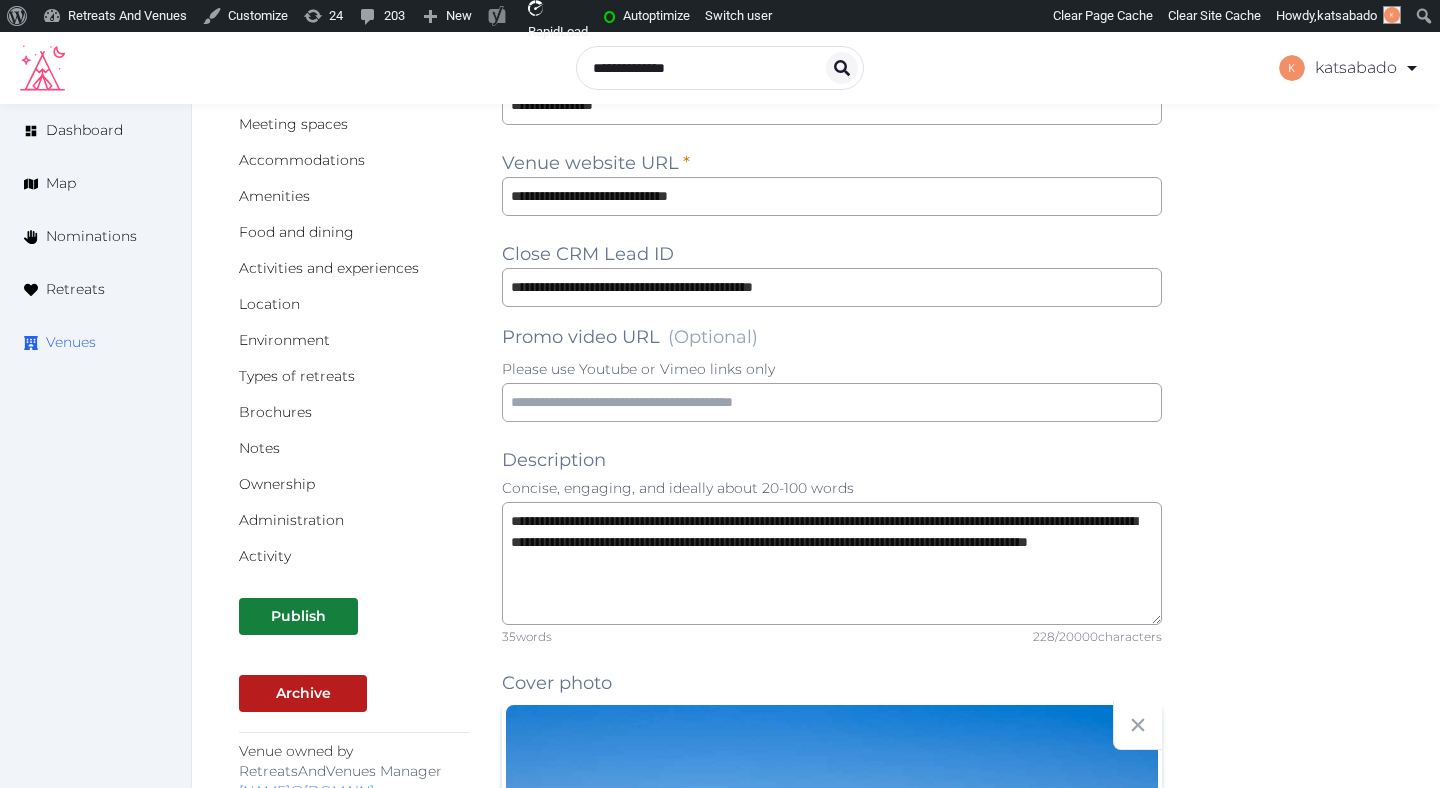 click on "Venues" at bounding box center (95, 342) 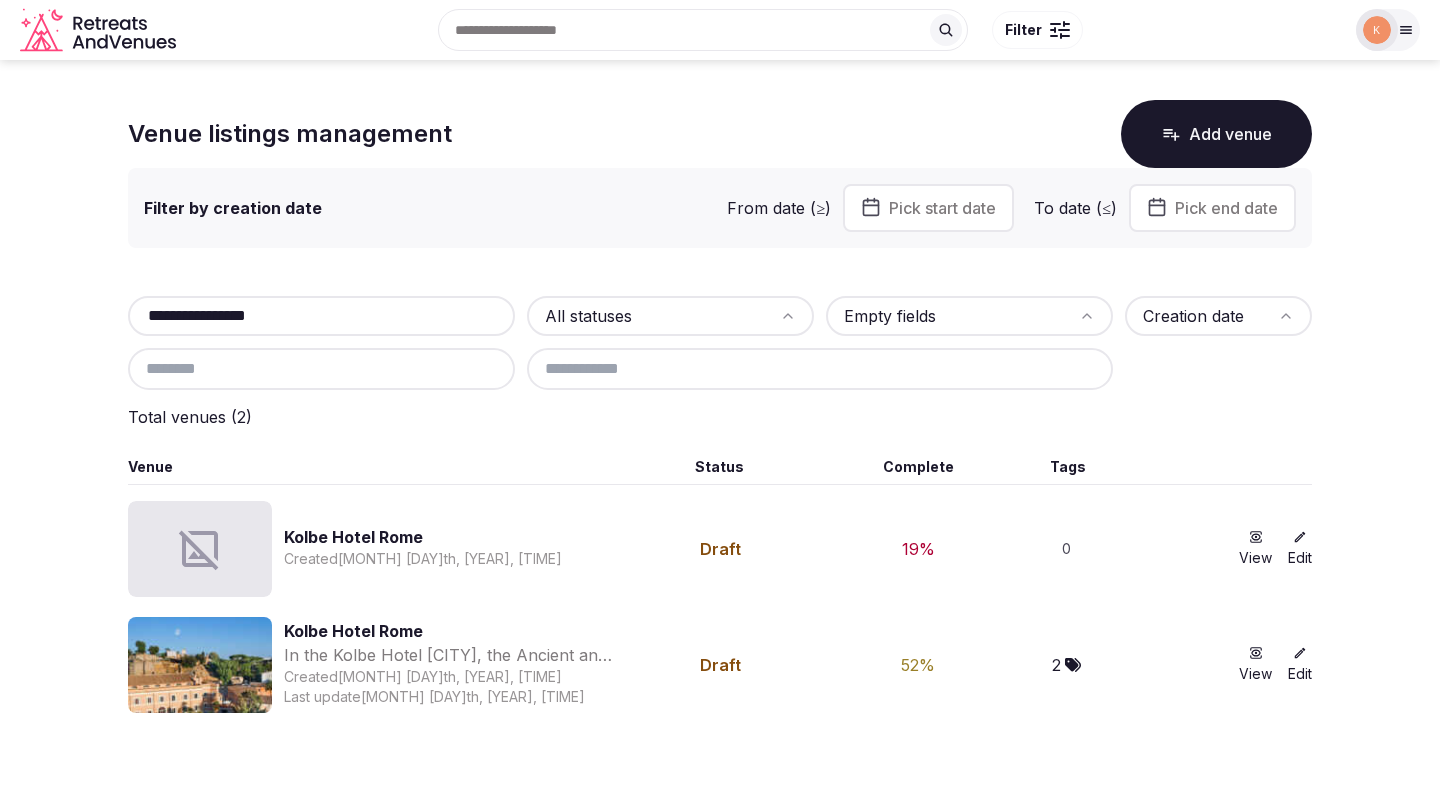 scroll, scrollTop: 0, scrollLeft: 0, axis: both 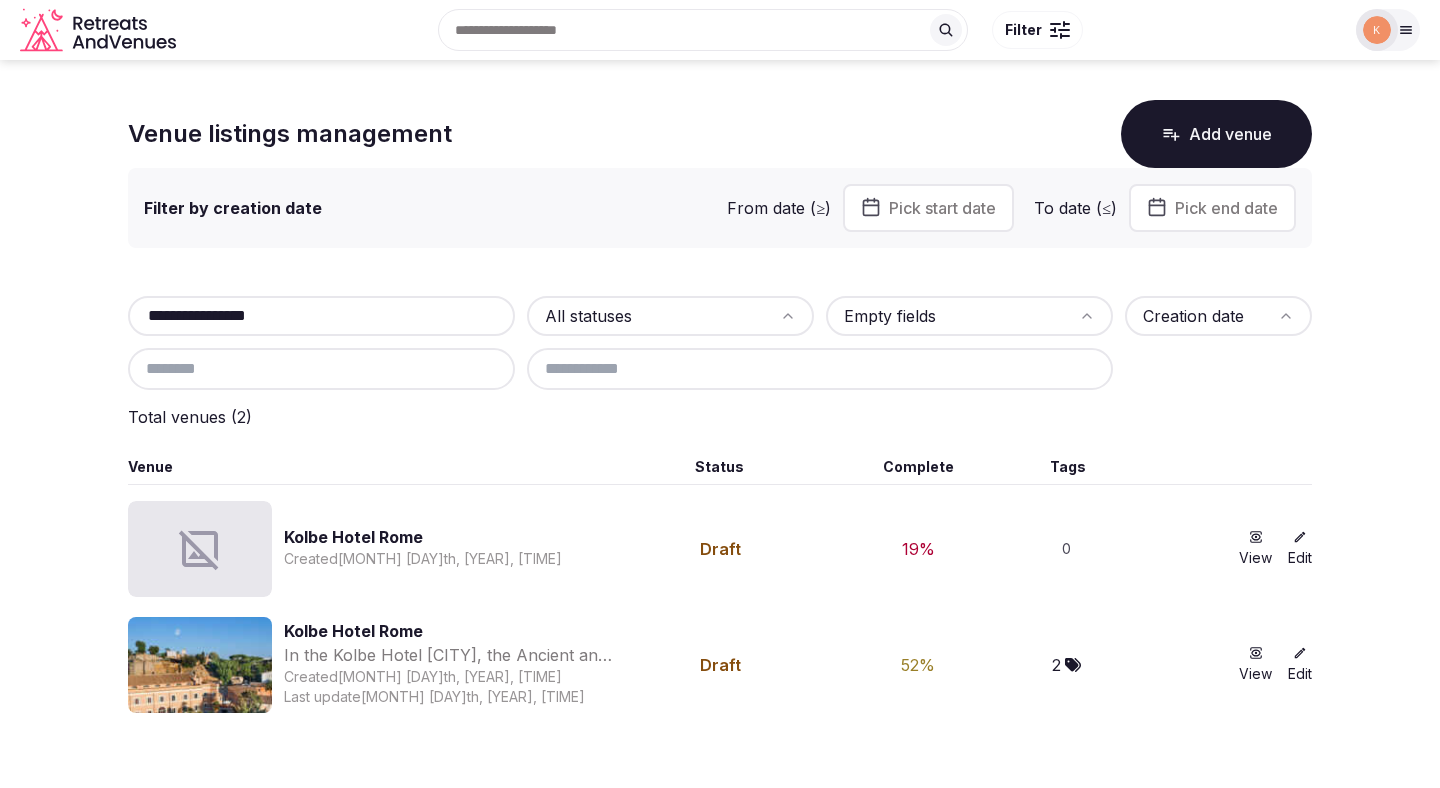 click on "**********" at bounding box center [321, 316] 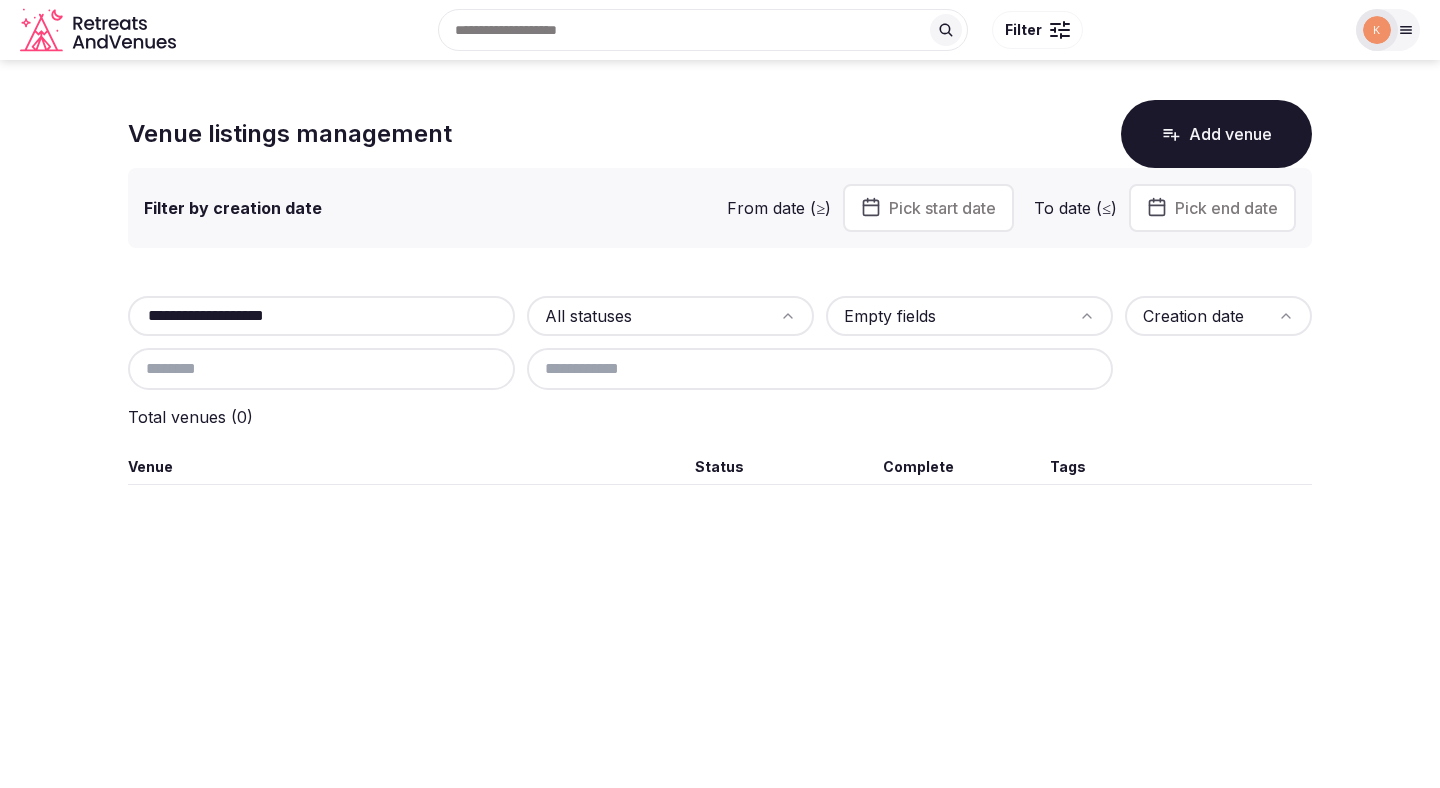 type on "**********" 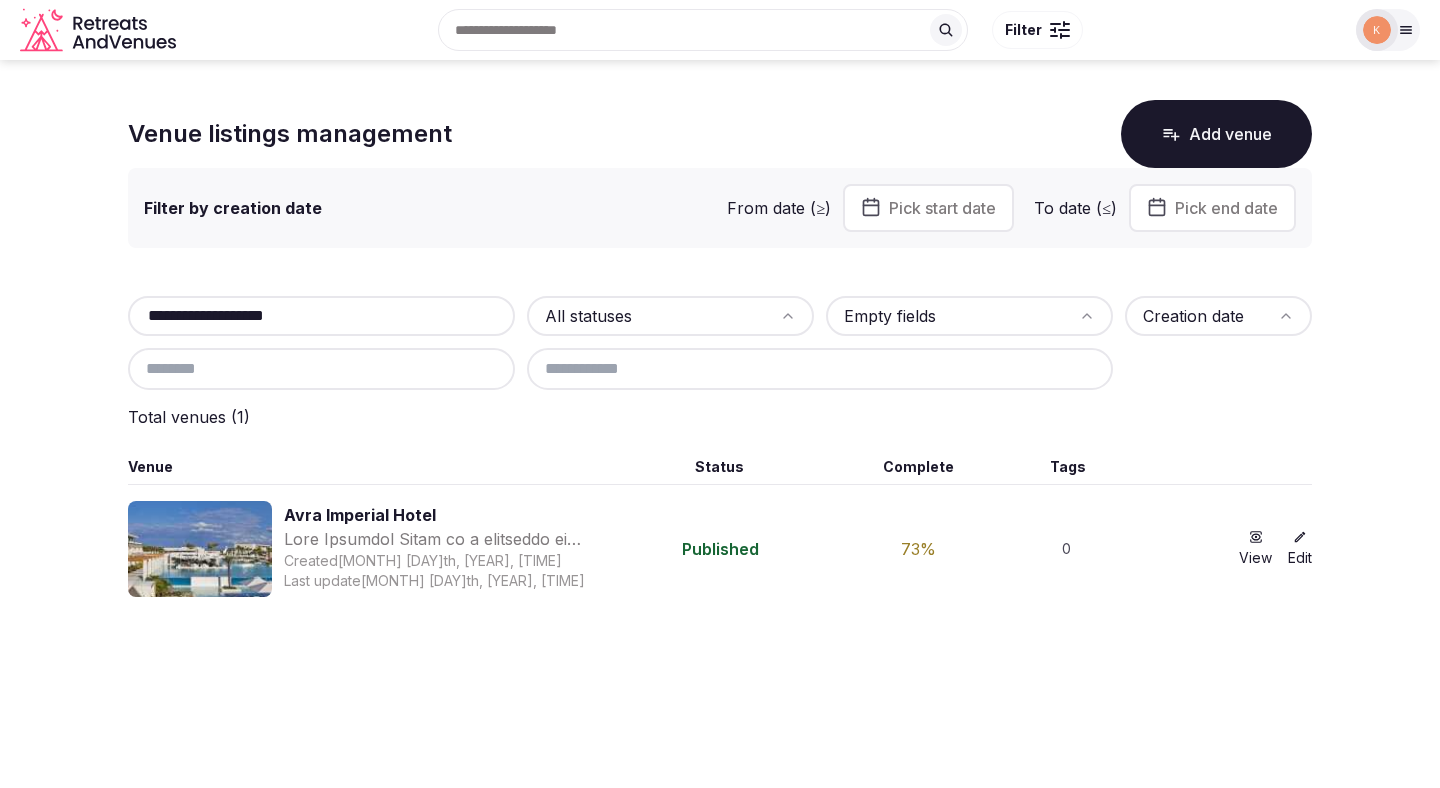 click on "Avra Imperial Hotel" at bounding box center (451, 515) 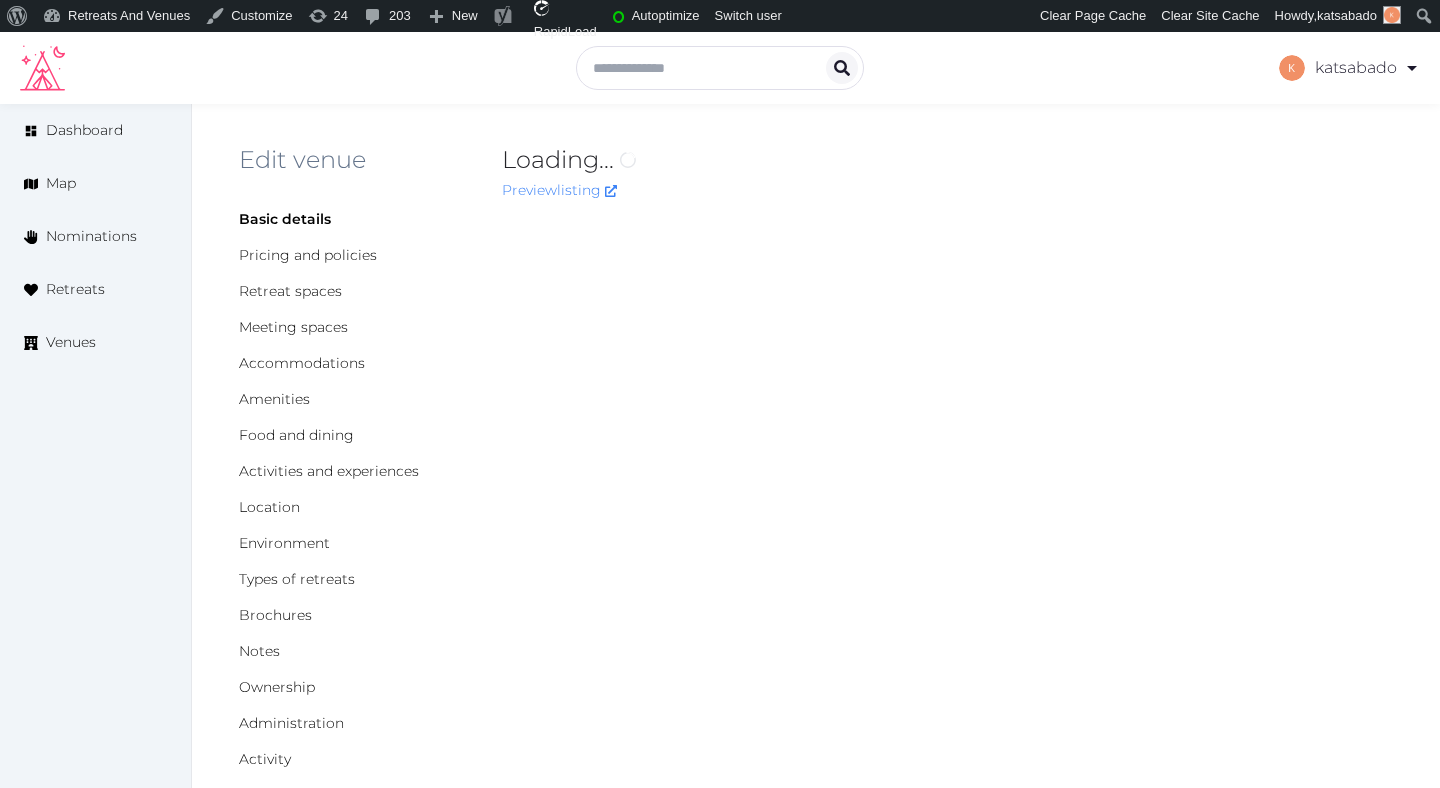 scroll, scrollTop: 0, scrollLeft: 0, axis: both 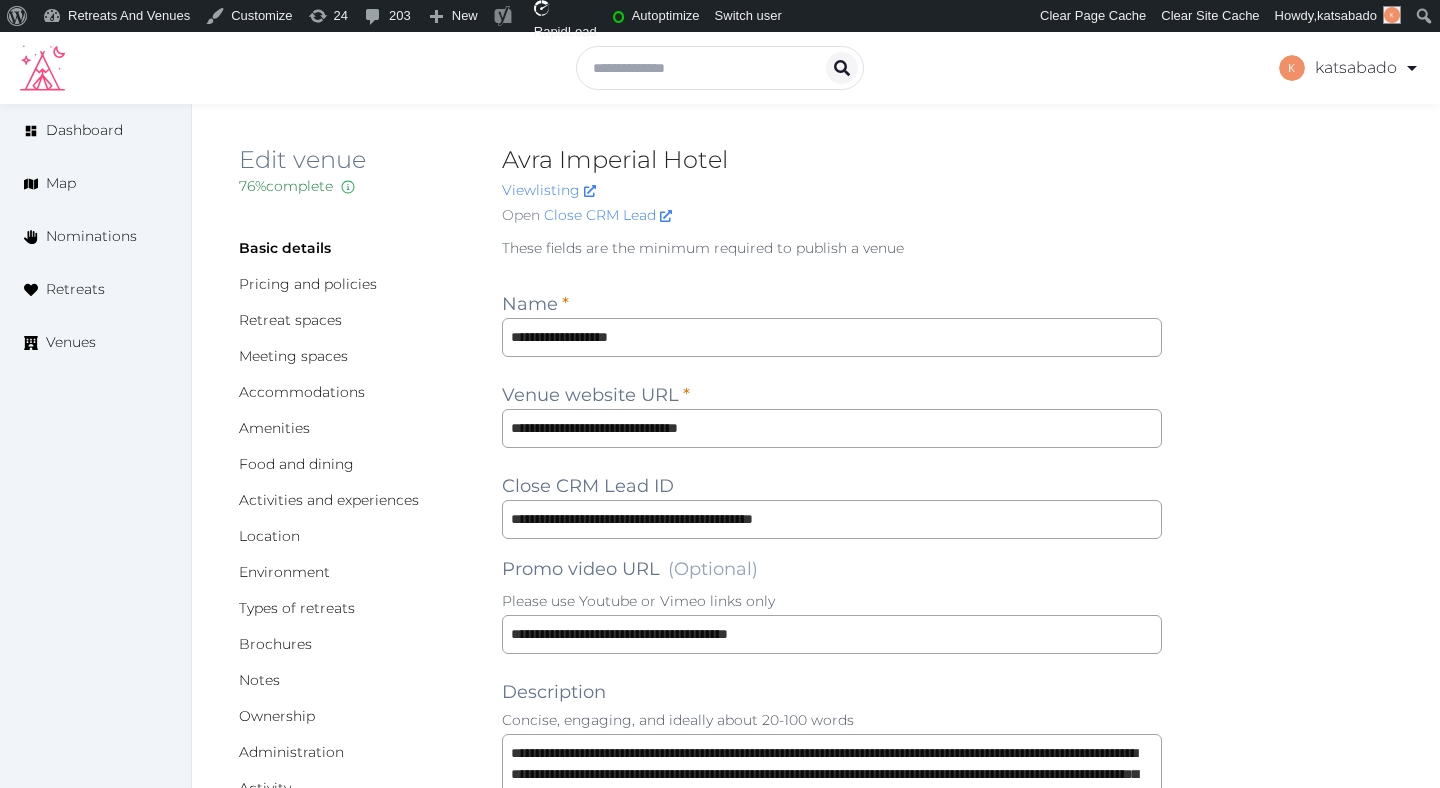 type on "***" 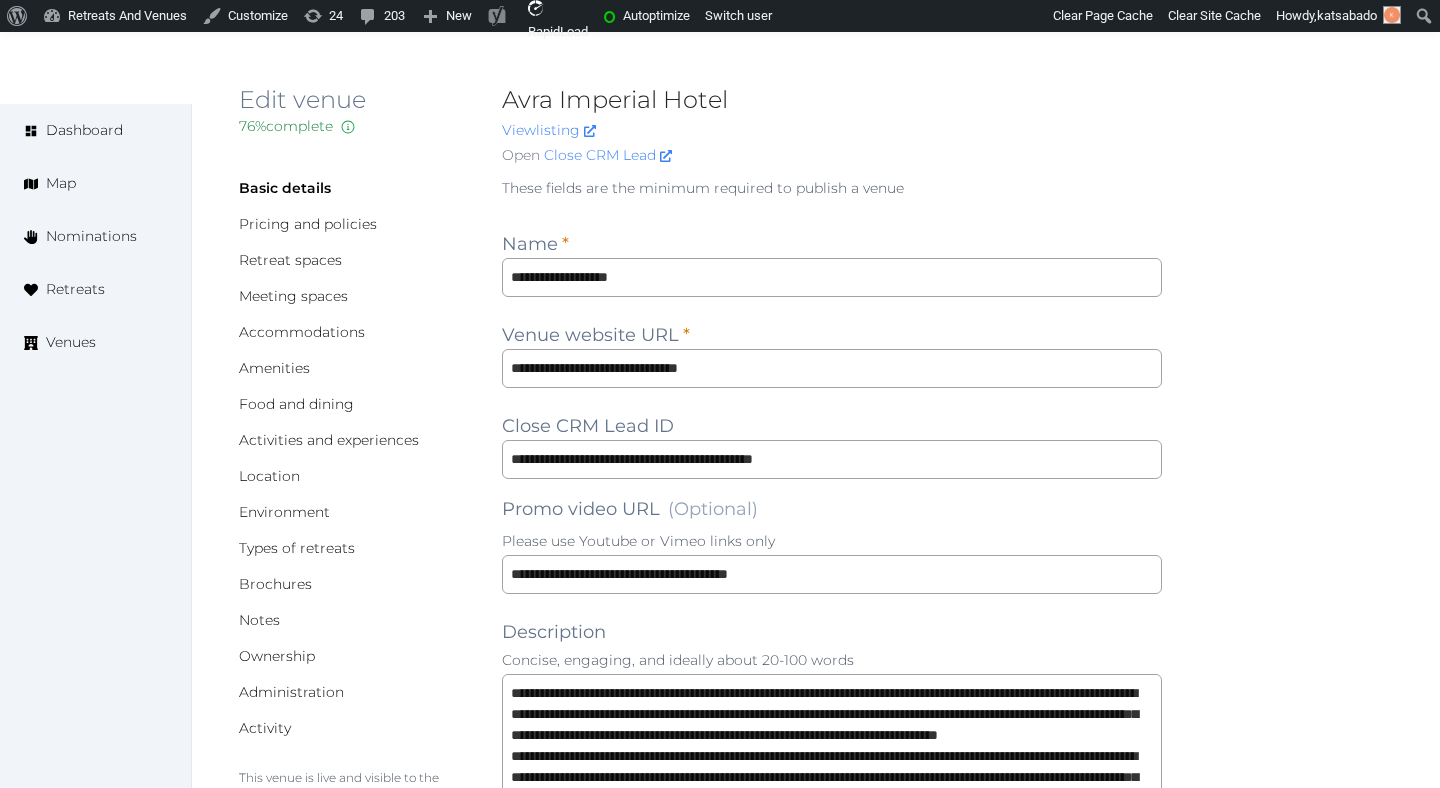 scroll, scrollTop: 0, scrollLeft: 0, axis: both 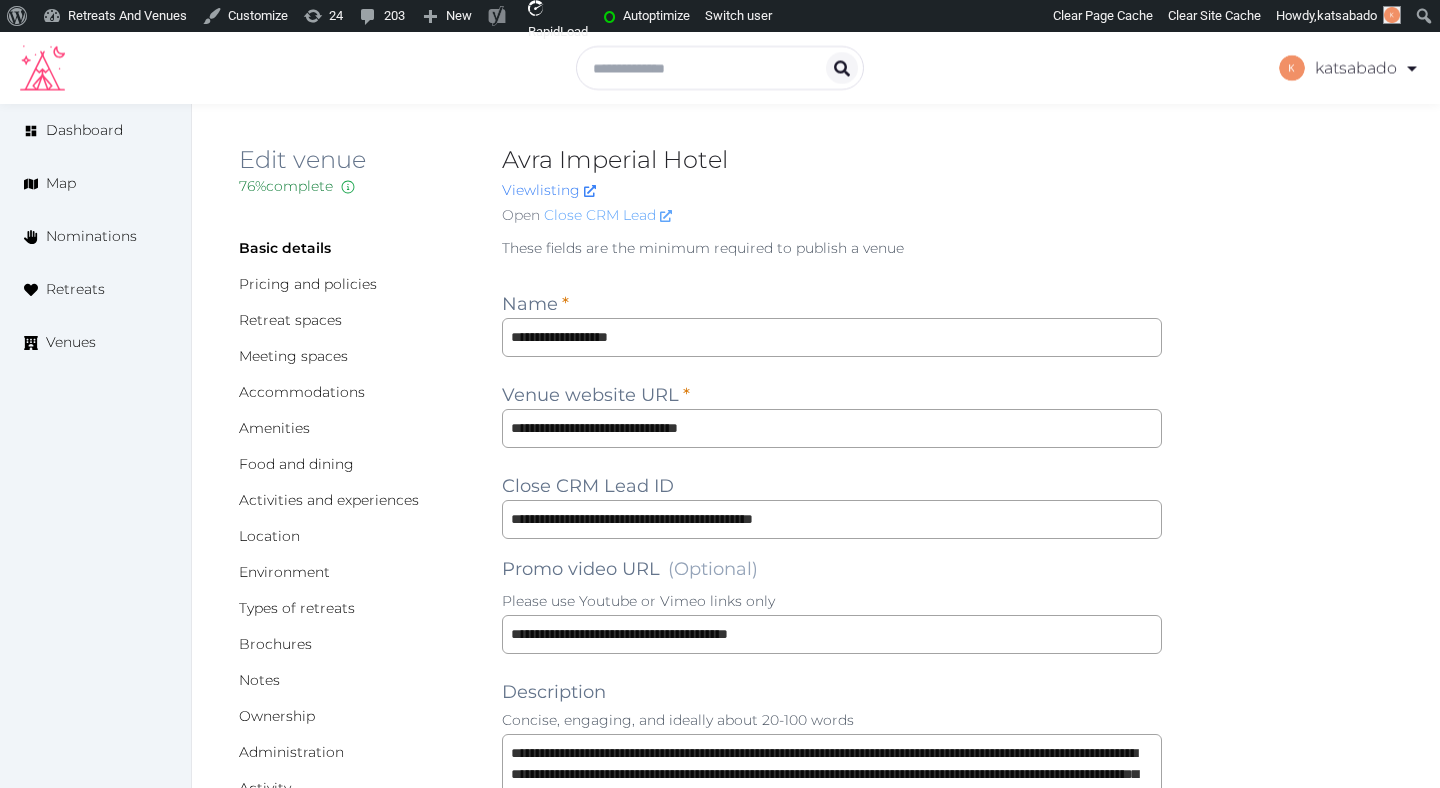 click on "Close CRM Lead" at bounding box center [608, 215] 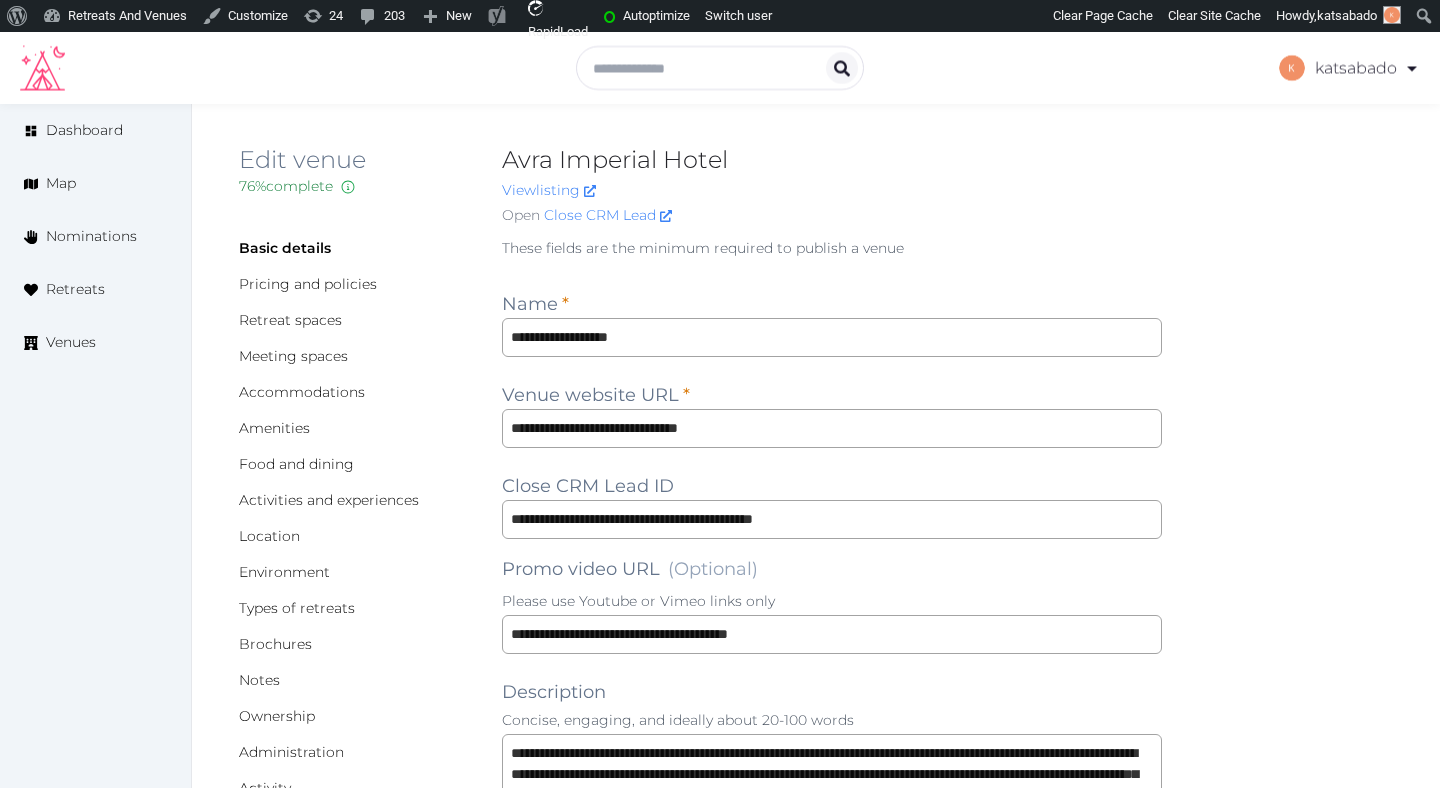 click on "Venue website URL *" at bounding box center [596, 395] 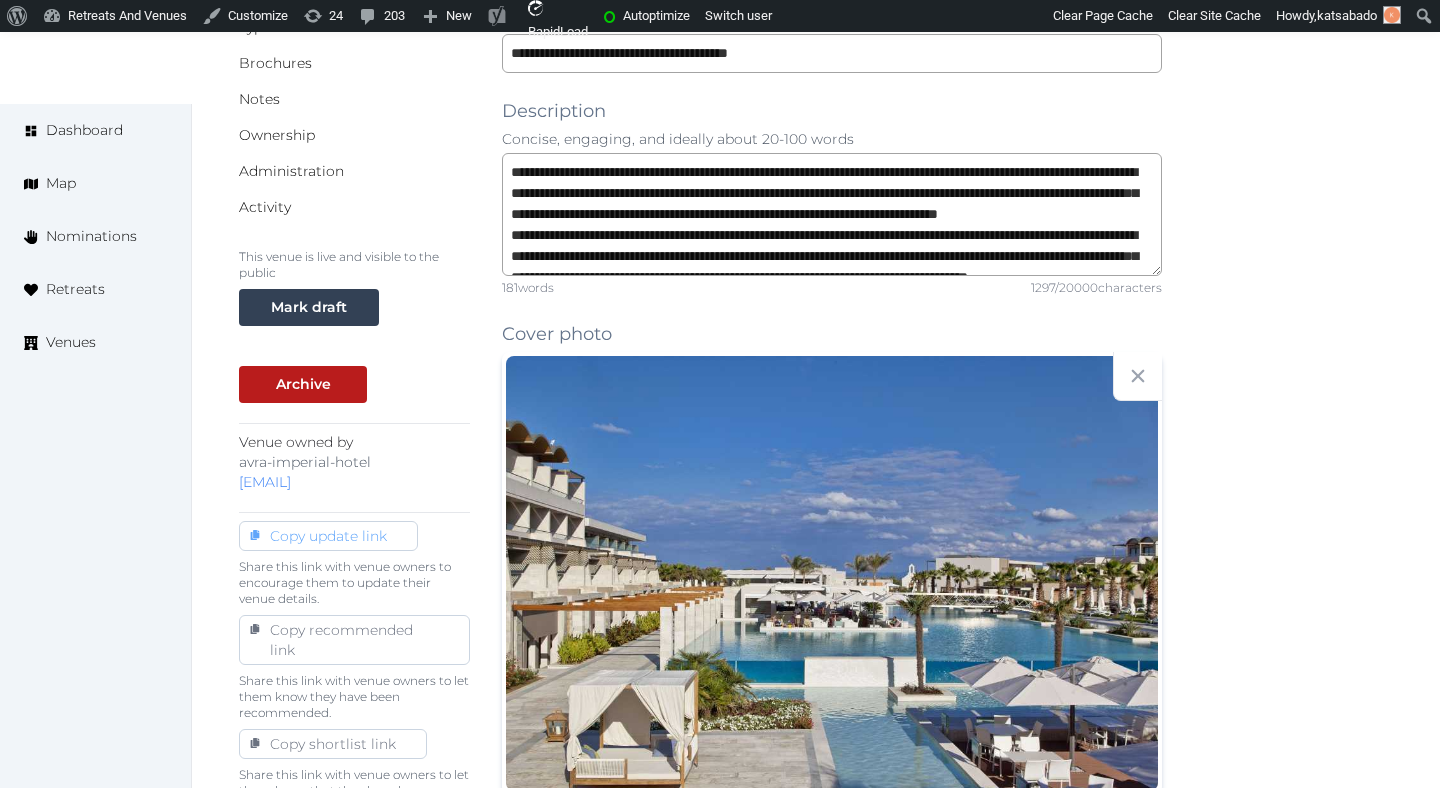 click on "Copy update link" at bounding box center (328, 536) 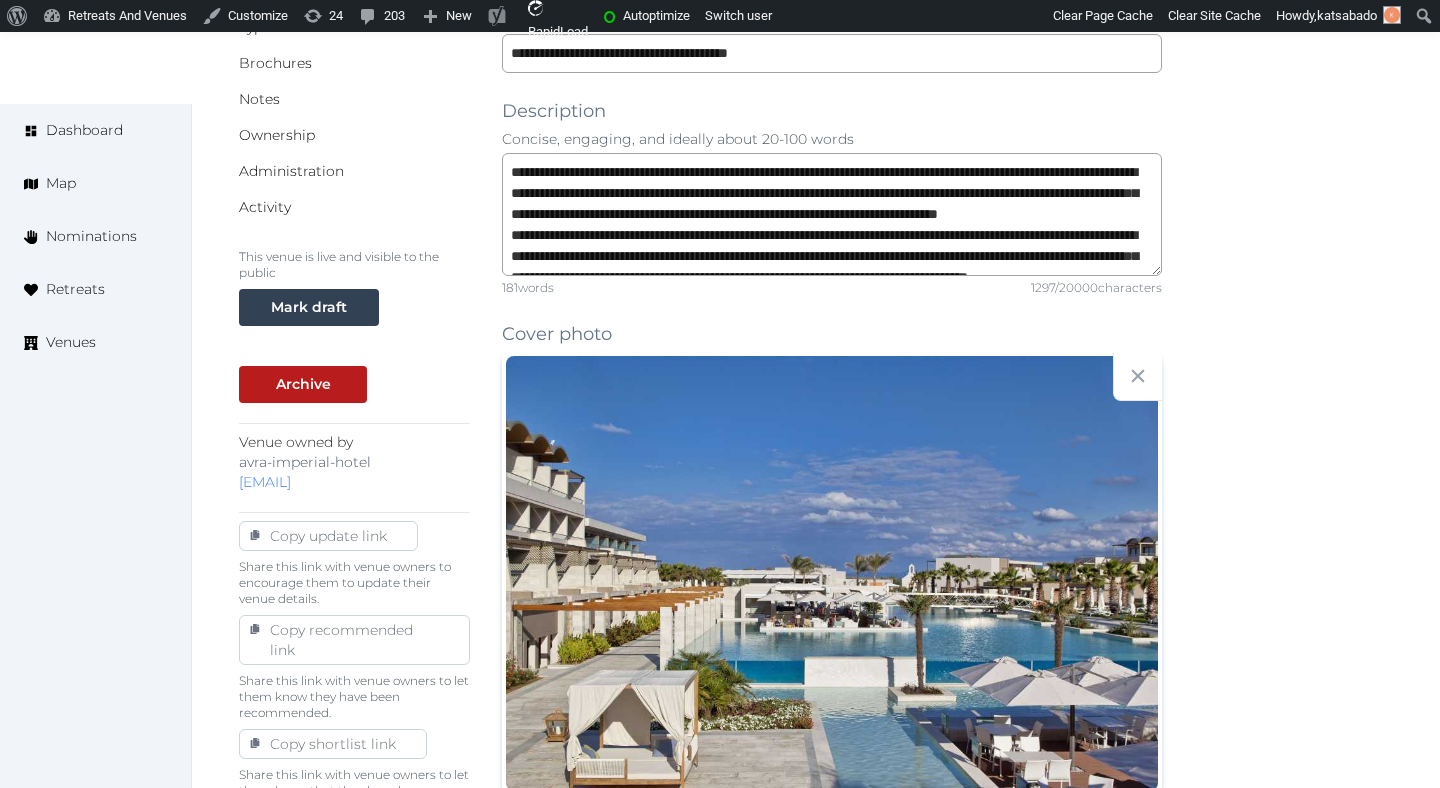 scroll, scrollTop: 0, scrollLeft: 0, axis: both 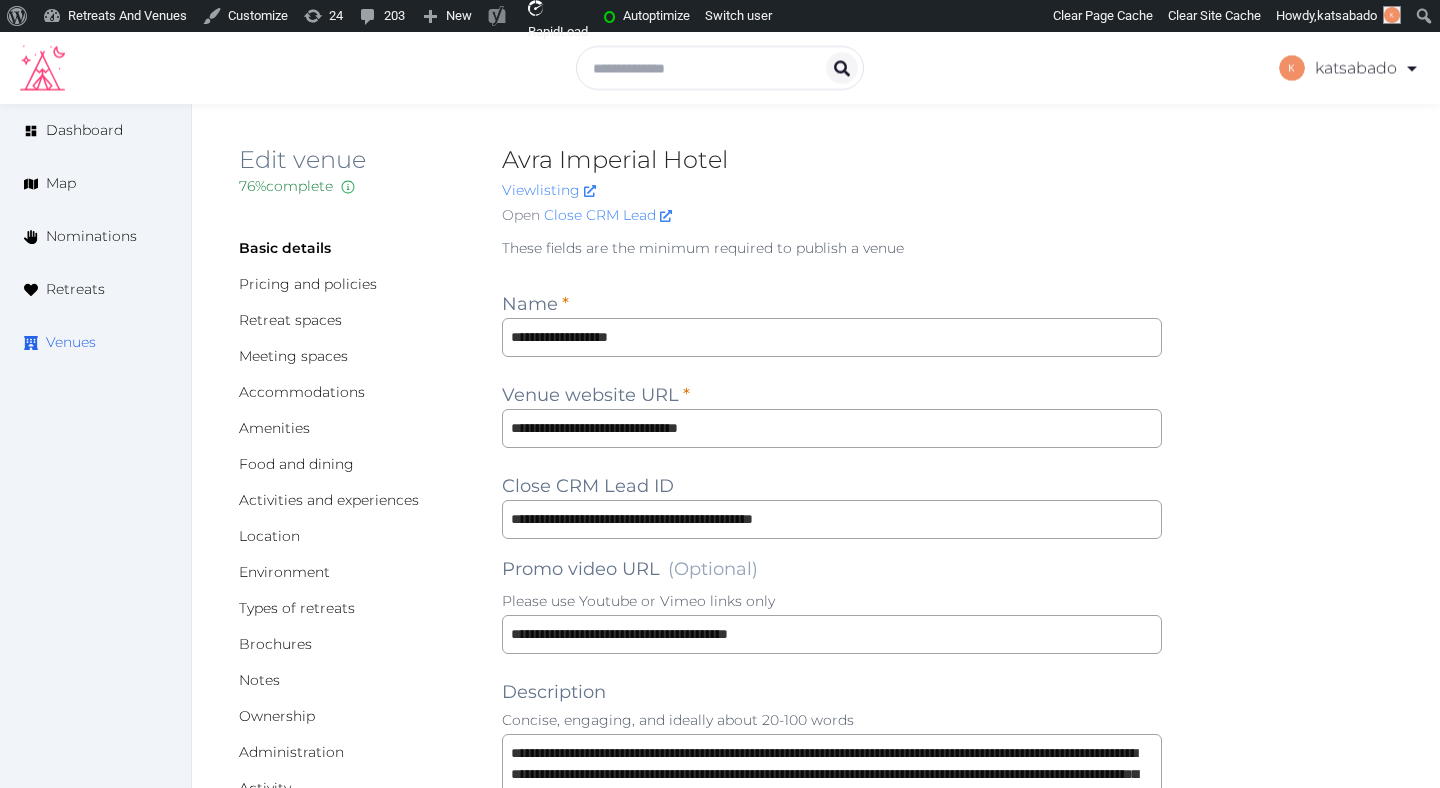 click on "Venues" at bounding box center (71, 342) 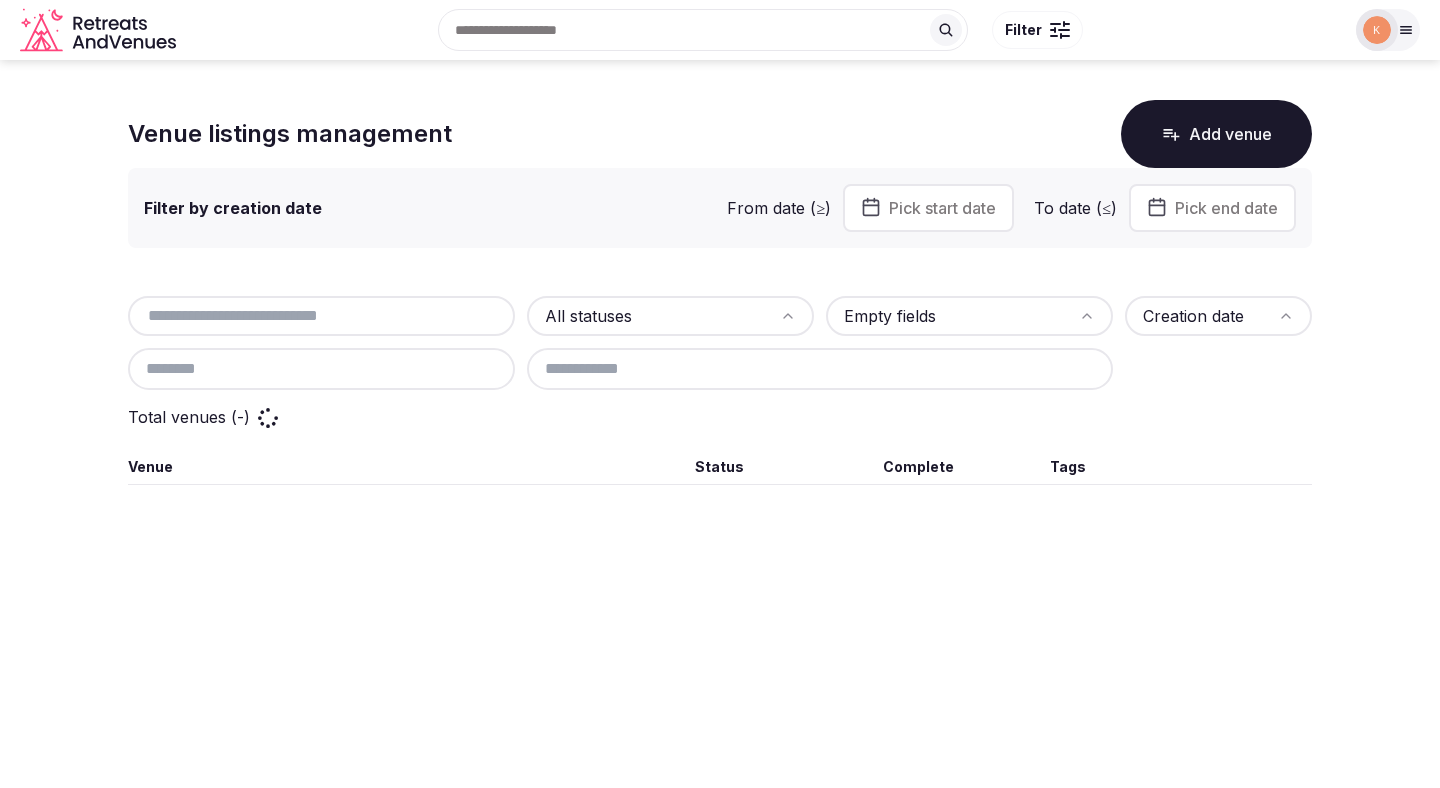 scroll, scrollTop: 0, scrollLeft: 0, axis: both 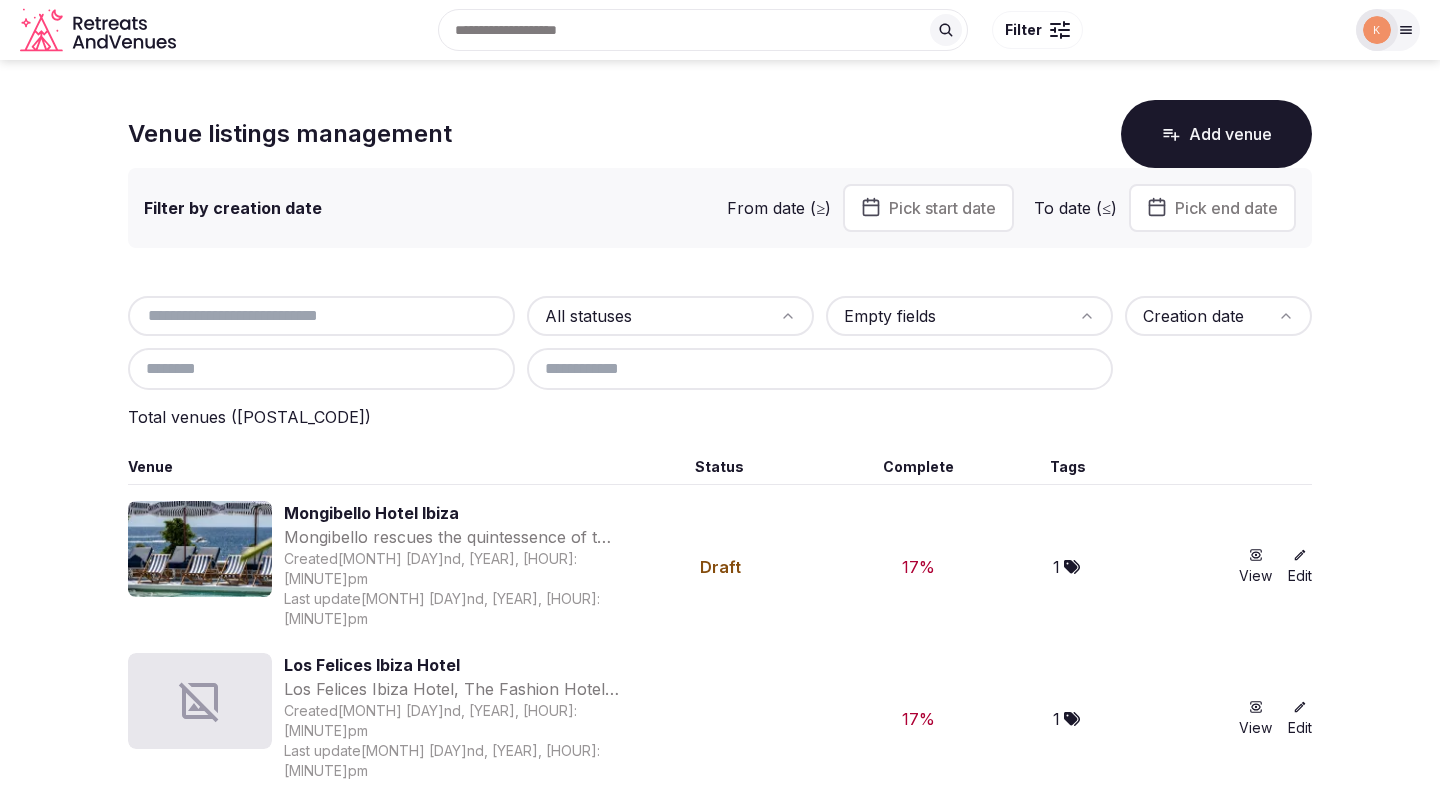 click at bounding box center (321, 316) 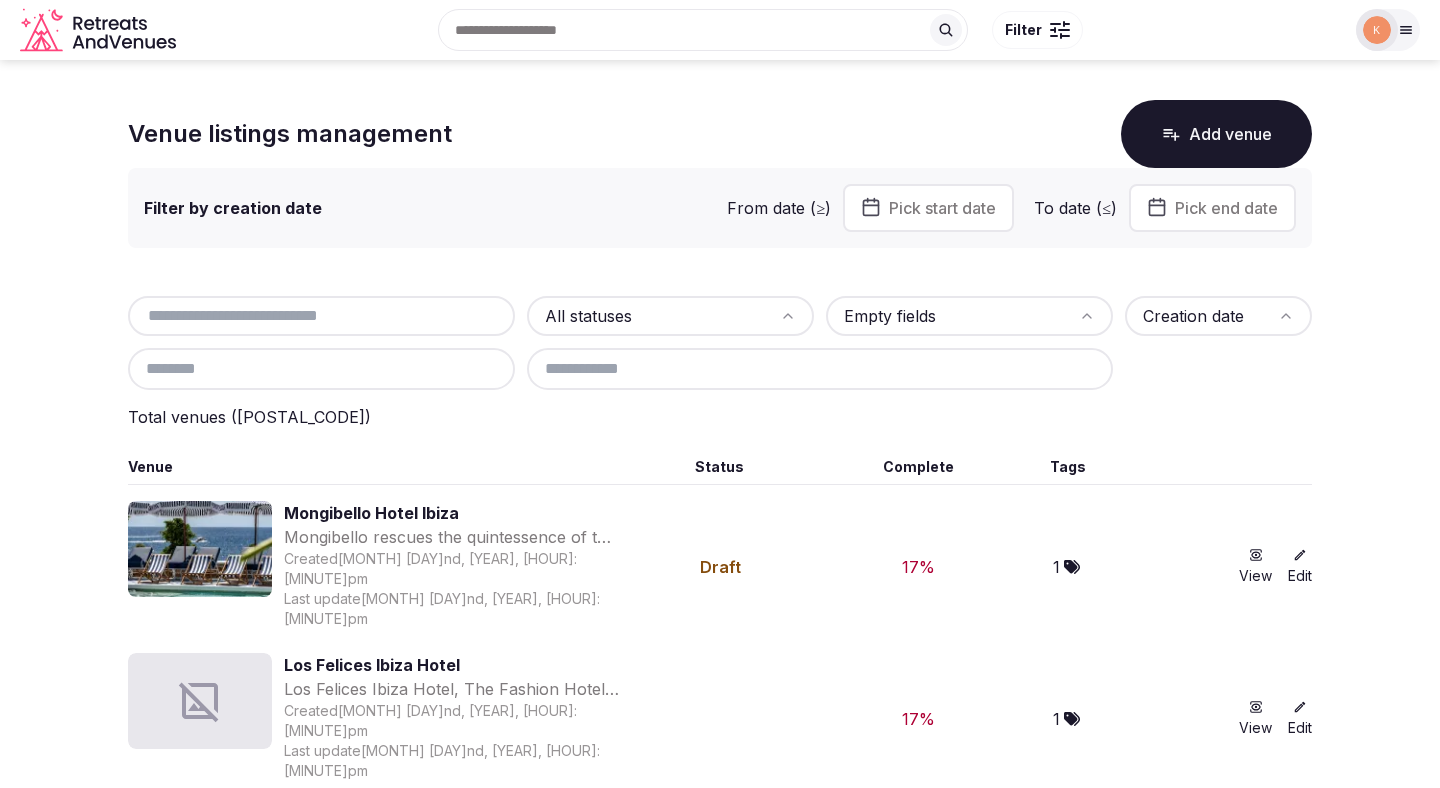 paste on "**********" 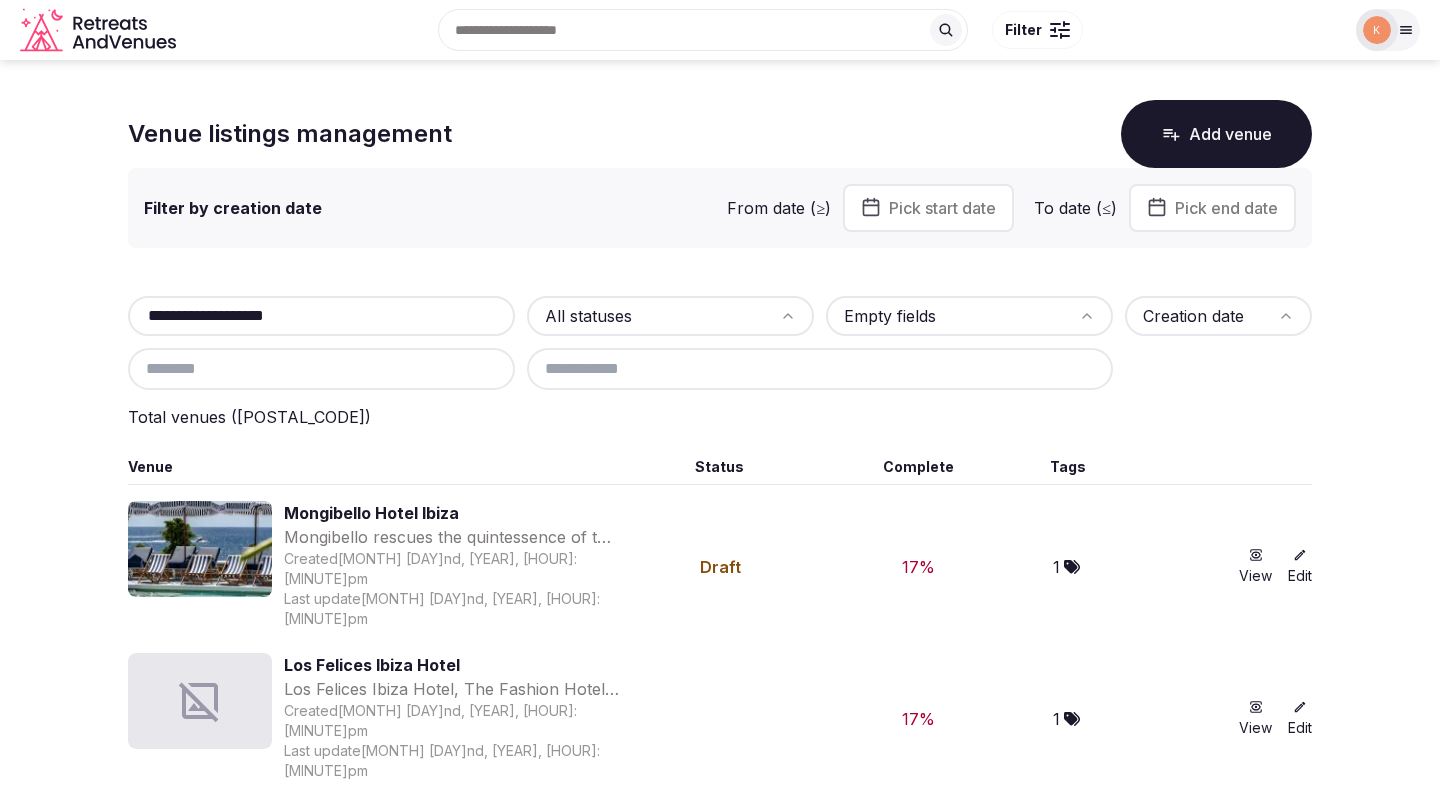 type on "**********" 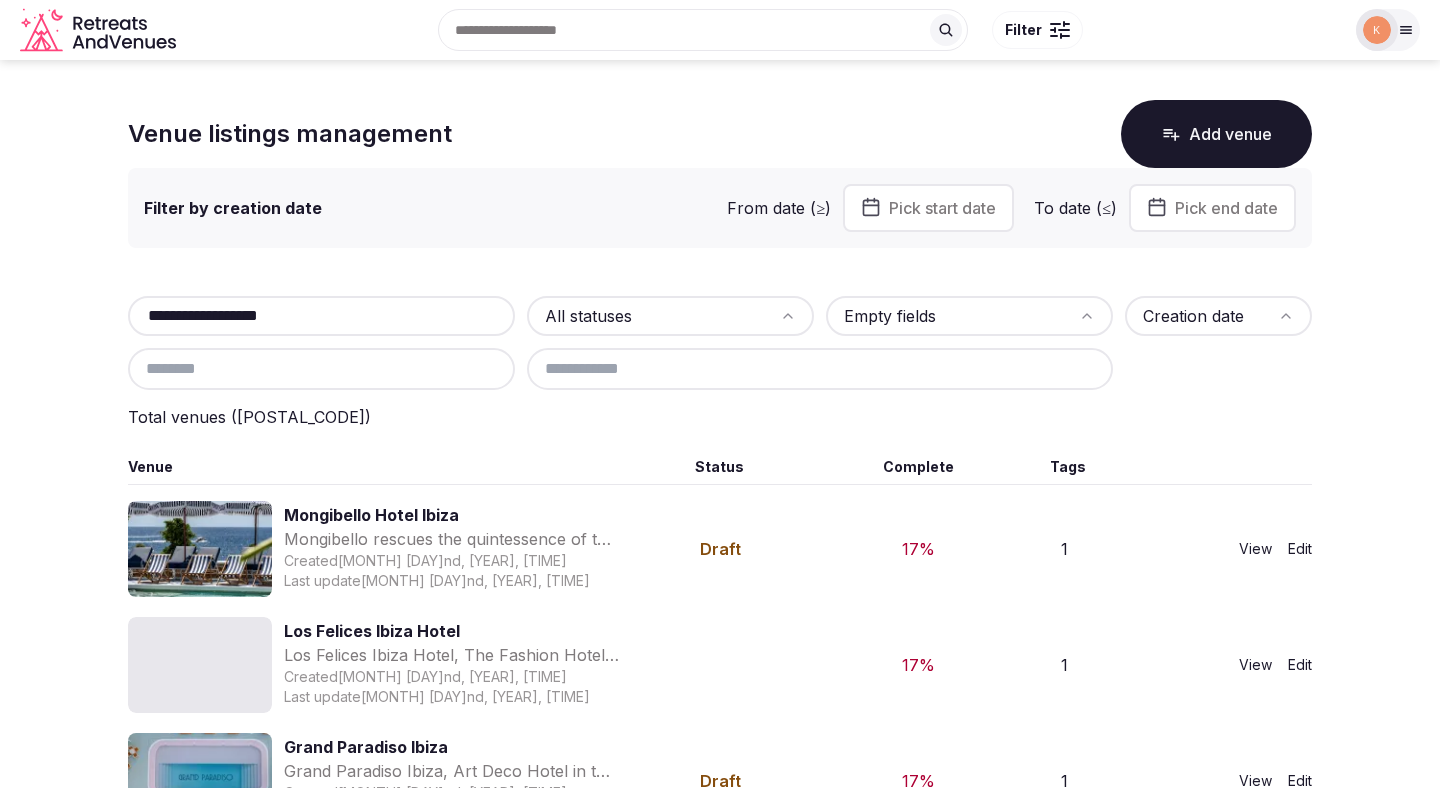 scroll, scrollTop: 0, scrollLeft: 0, axis: both 